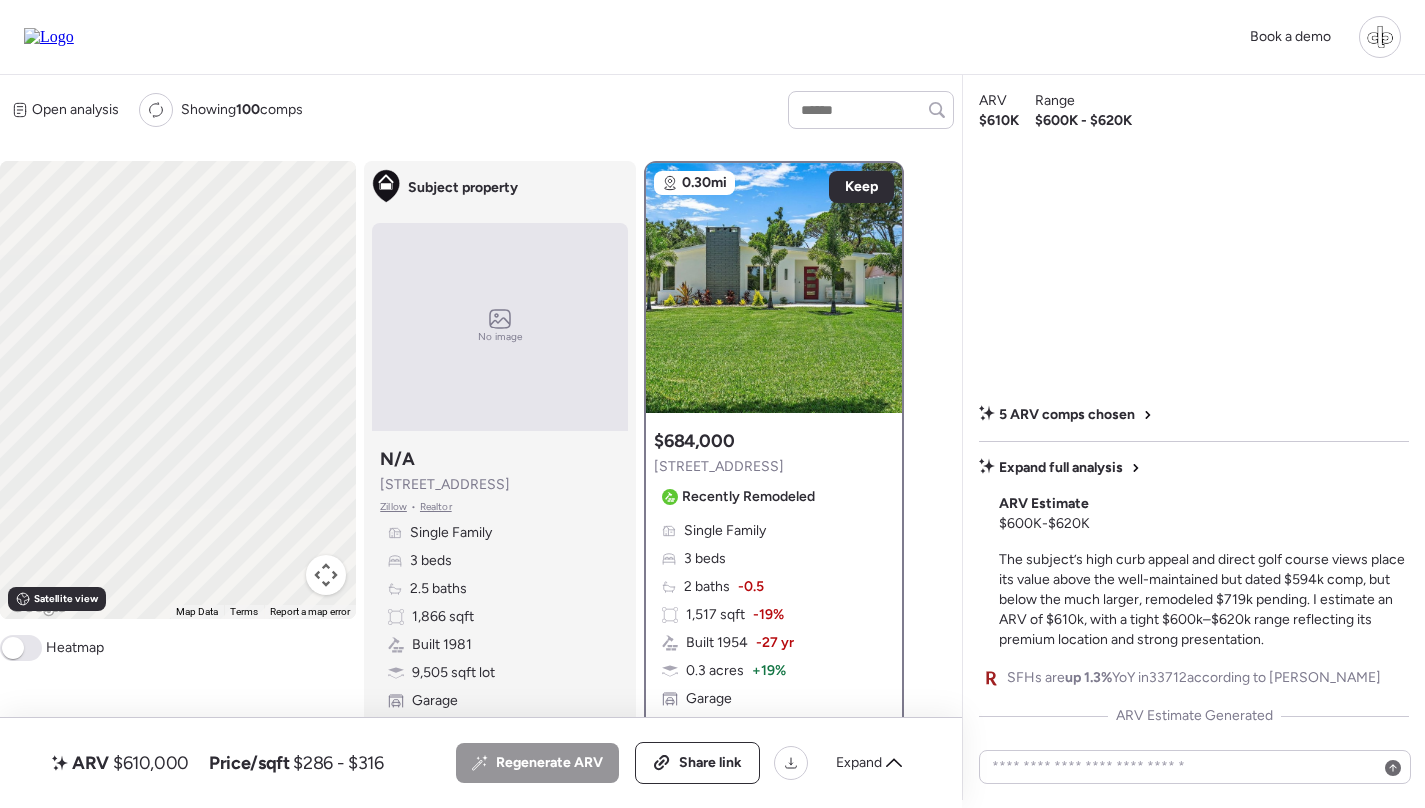 scroll, scrollTop: 0, scrollLeft: 0, axis: both 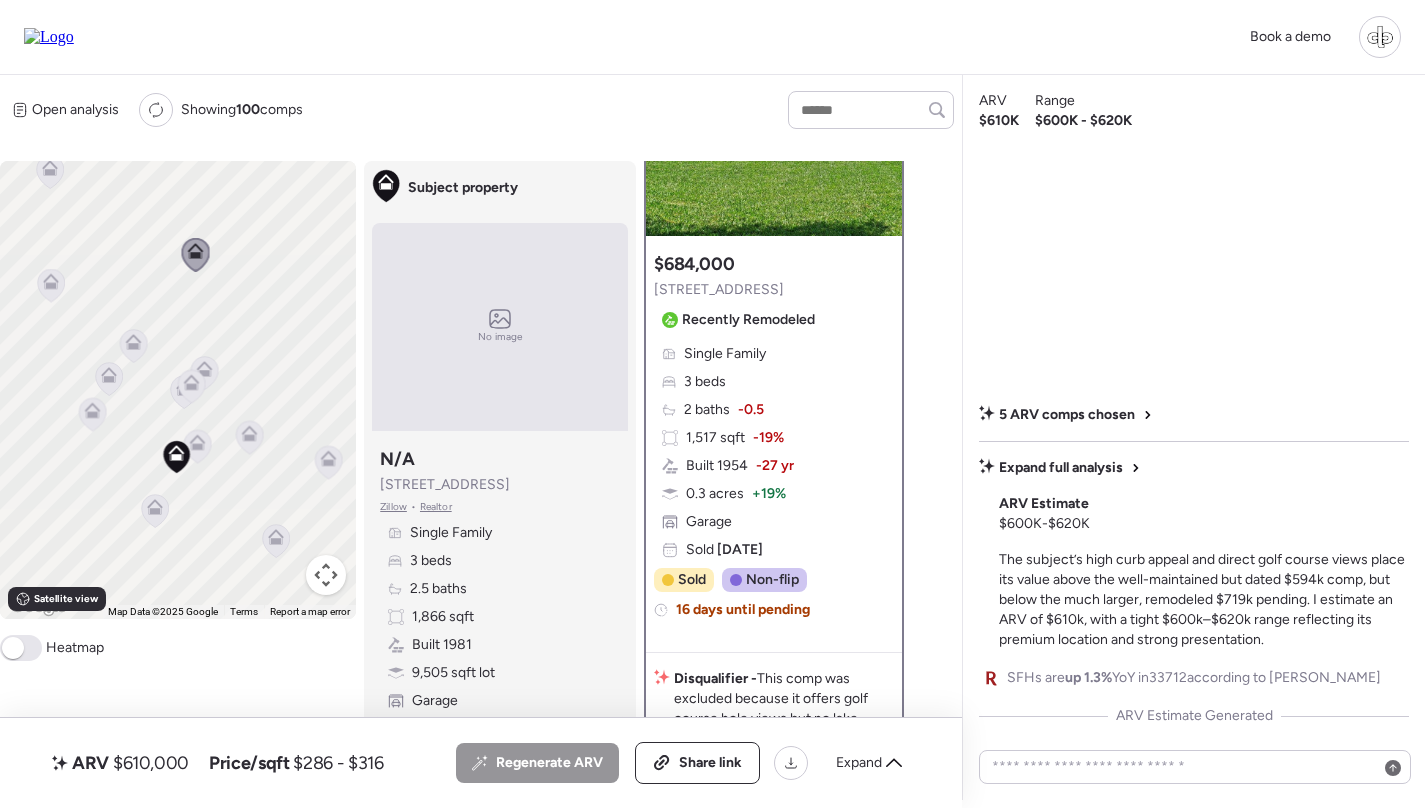 click 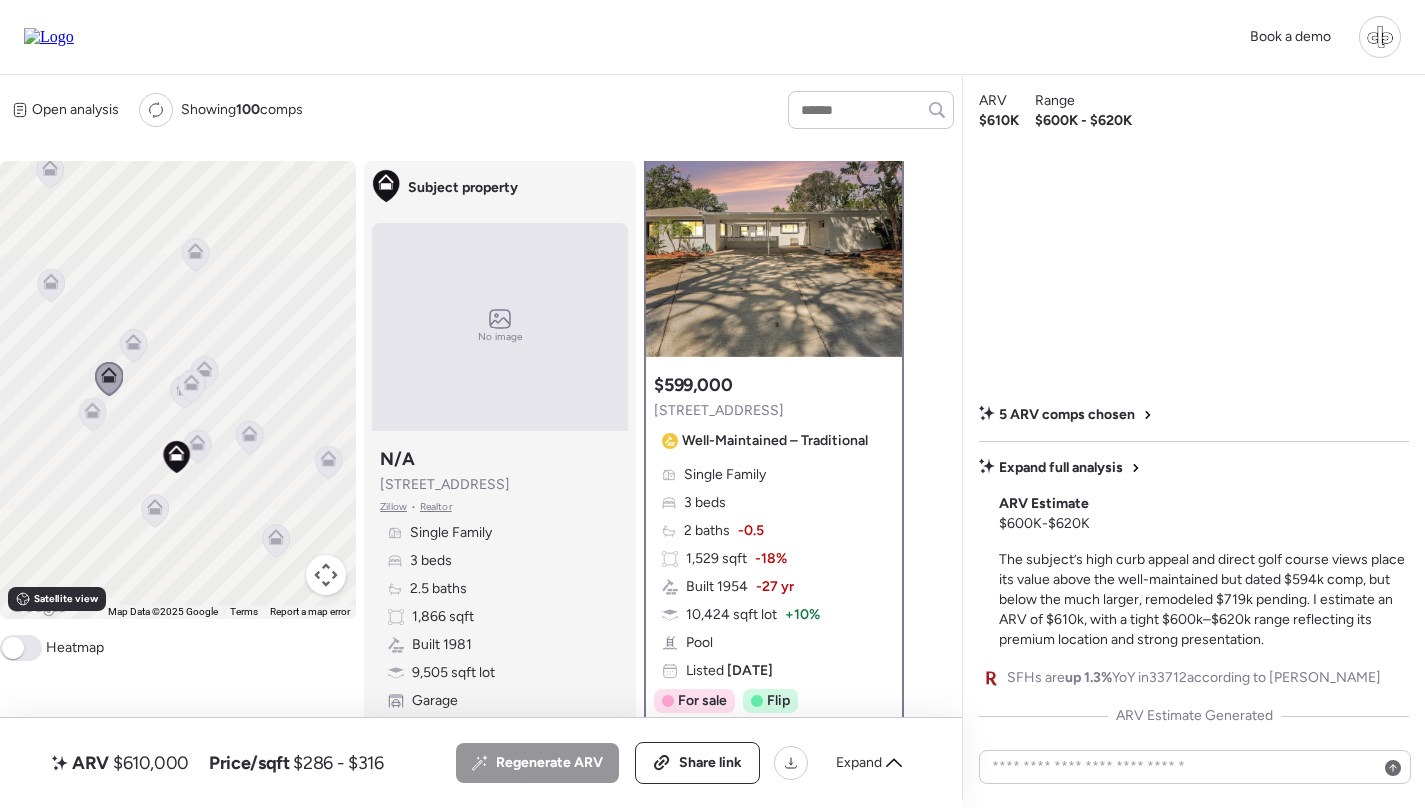 scroll, scrollTop: 0, scrollLeft: 0, axis: both 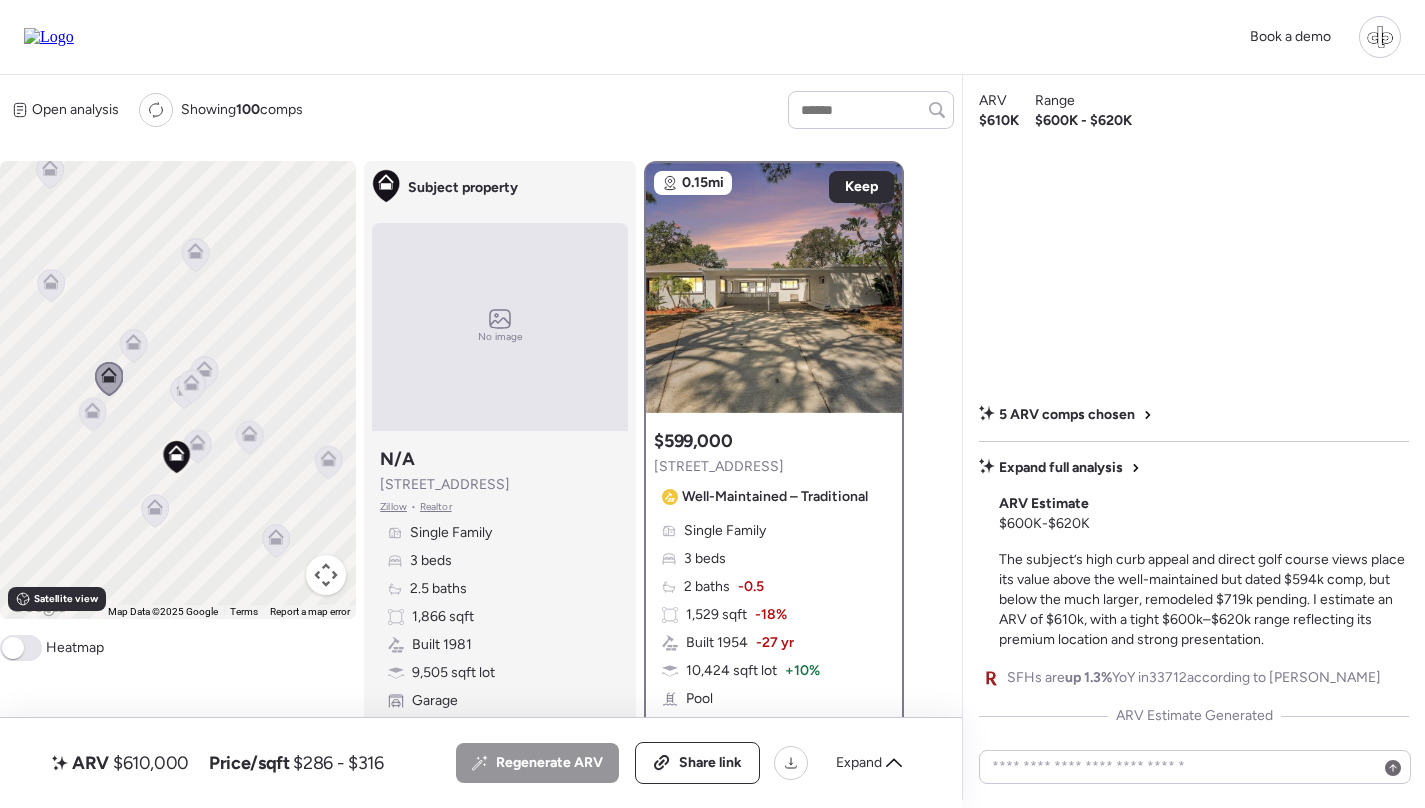 click 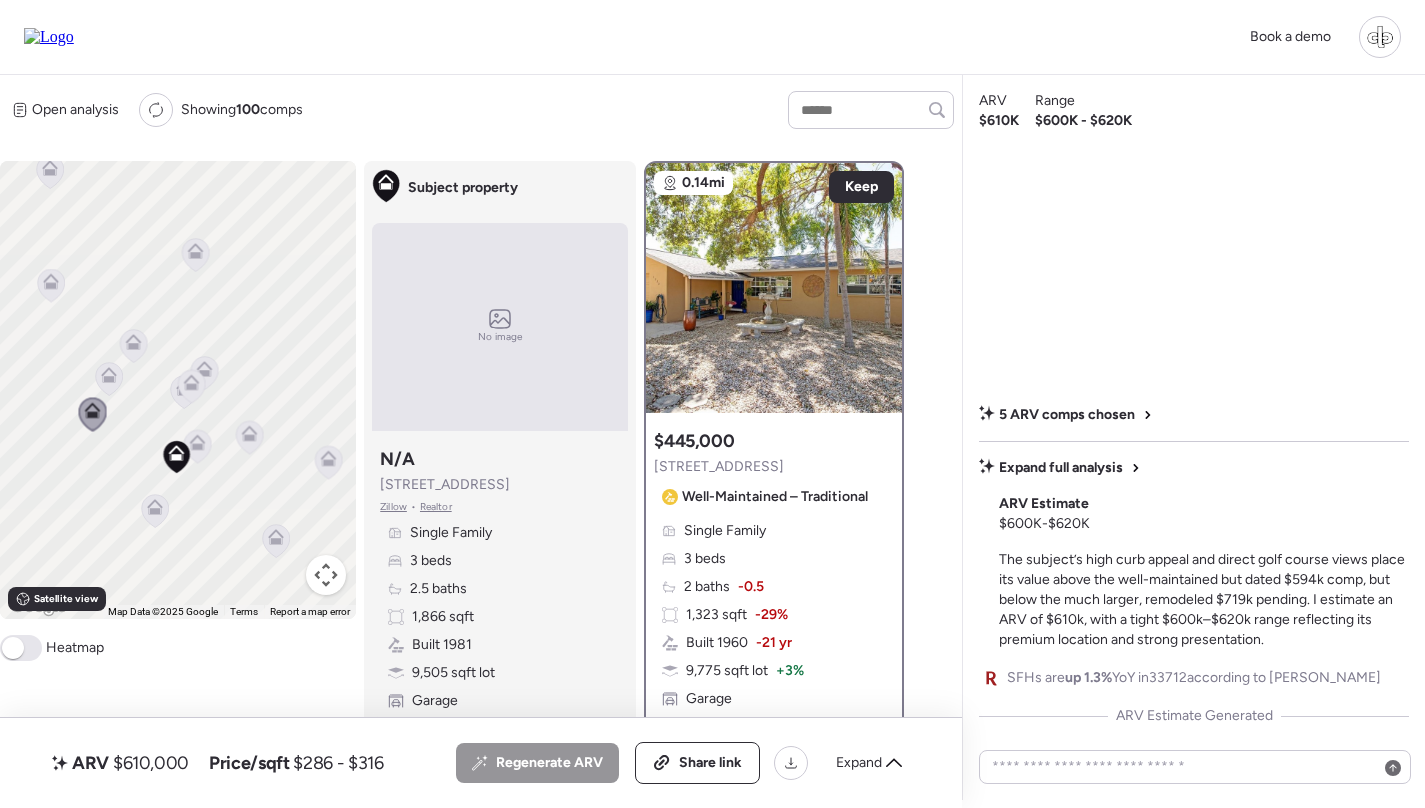 click 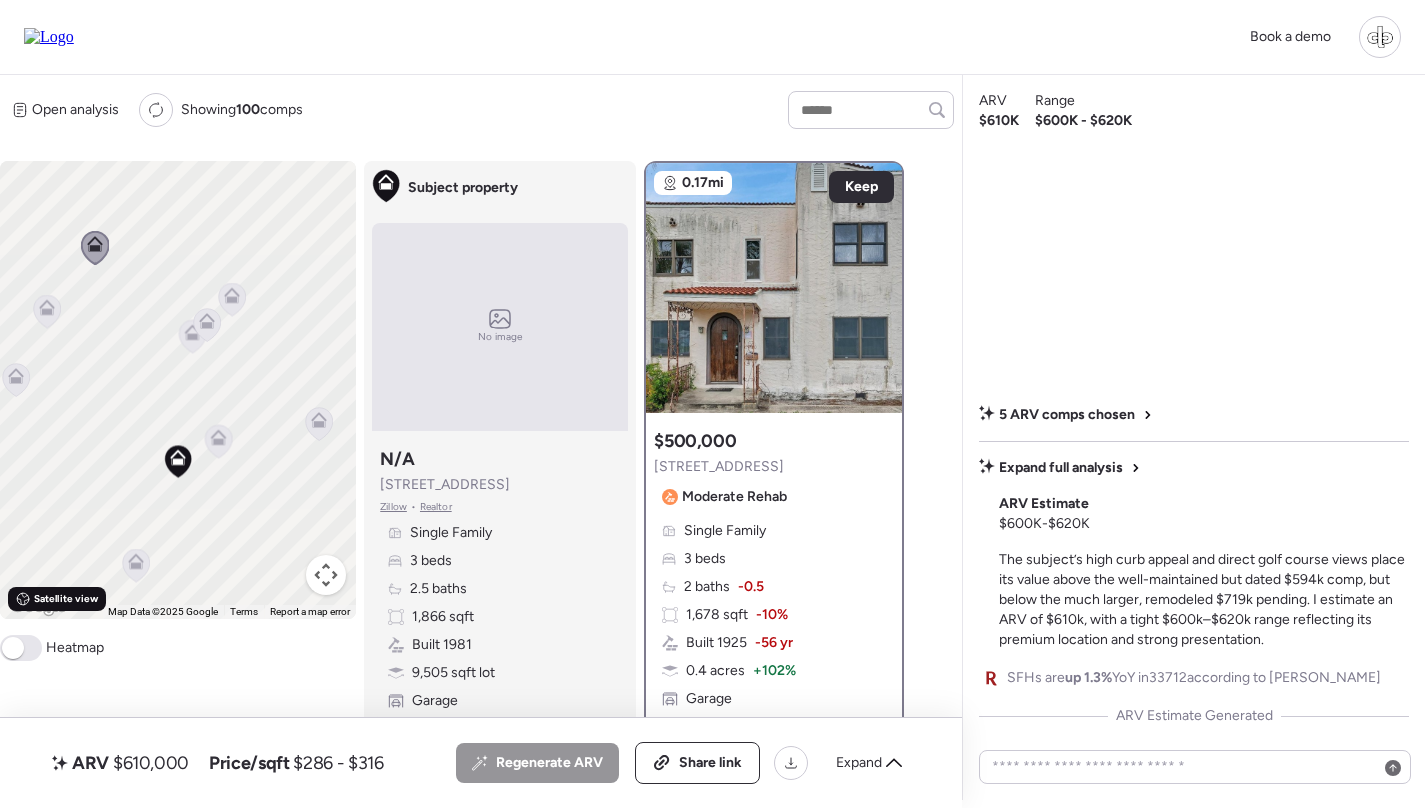 click on "Satellite view" at bounding box center [66, 599] 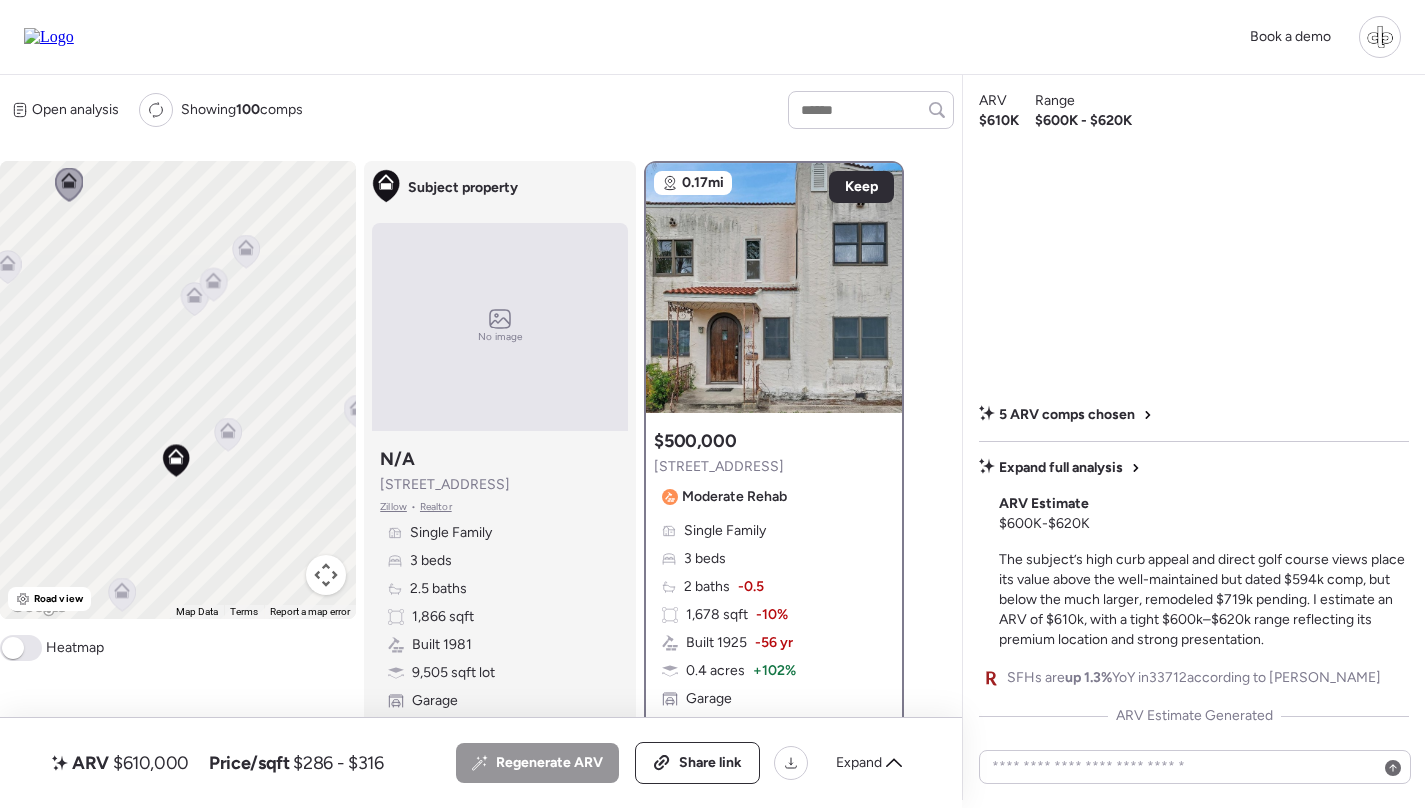 click 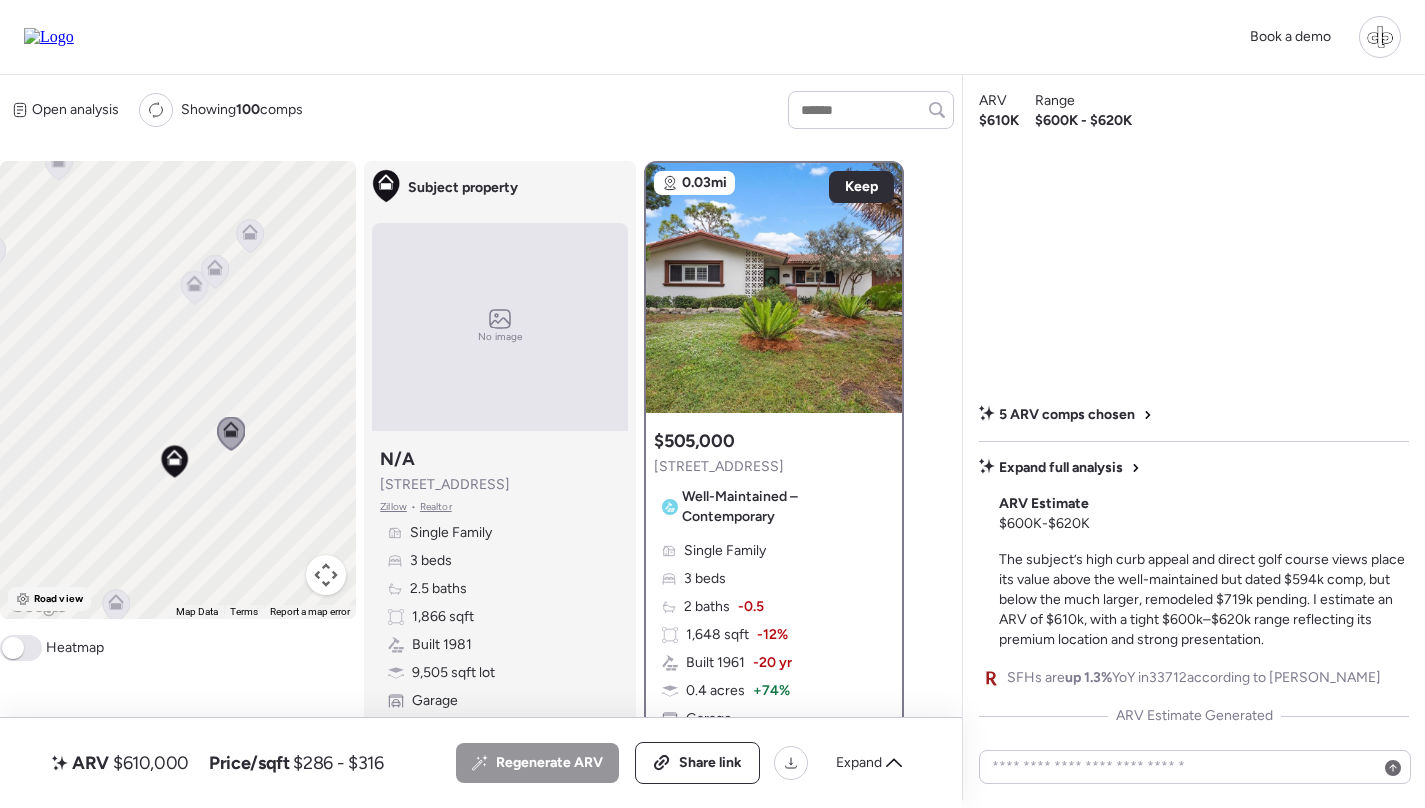 click on "Road view" at bounding box center (58, 599) 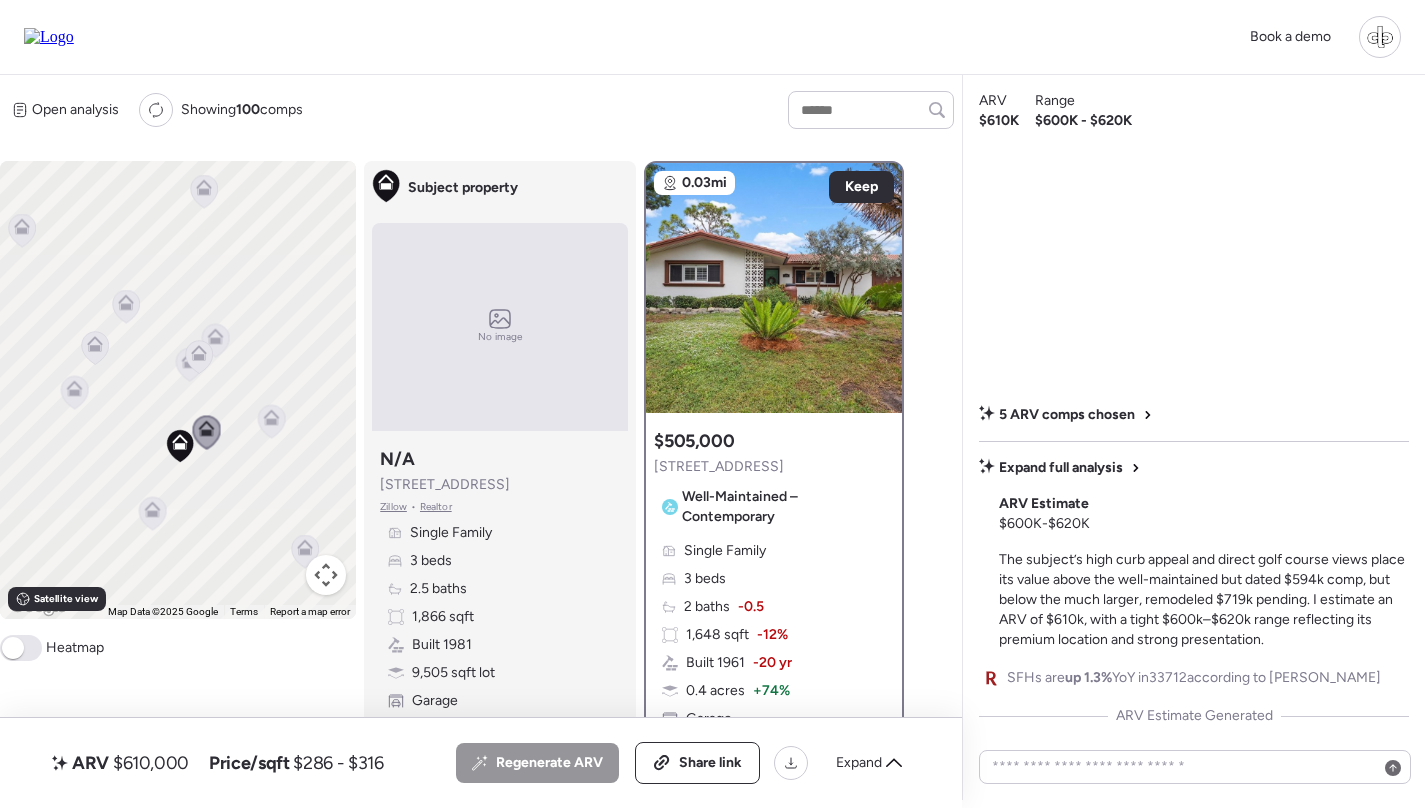 click 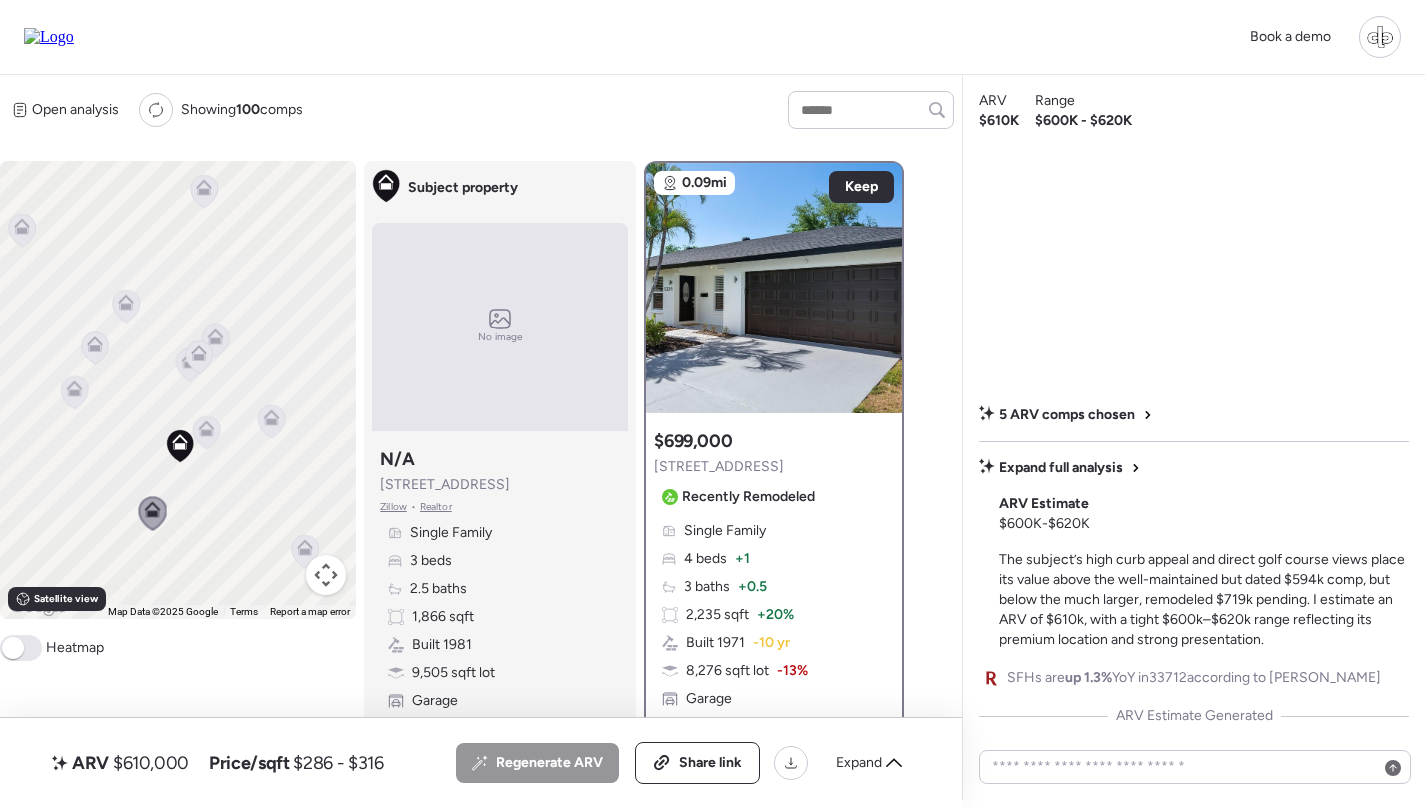 click on "To navigate, press the arrow keys.  To activate drag with keyboard, press Alt + Enter. Once in keyboard drag state, use the arrow keys to move the marker. To complete the drag, press the Enter key. To cancel, press Escape." at bounding box center [178, 390] 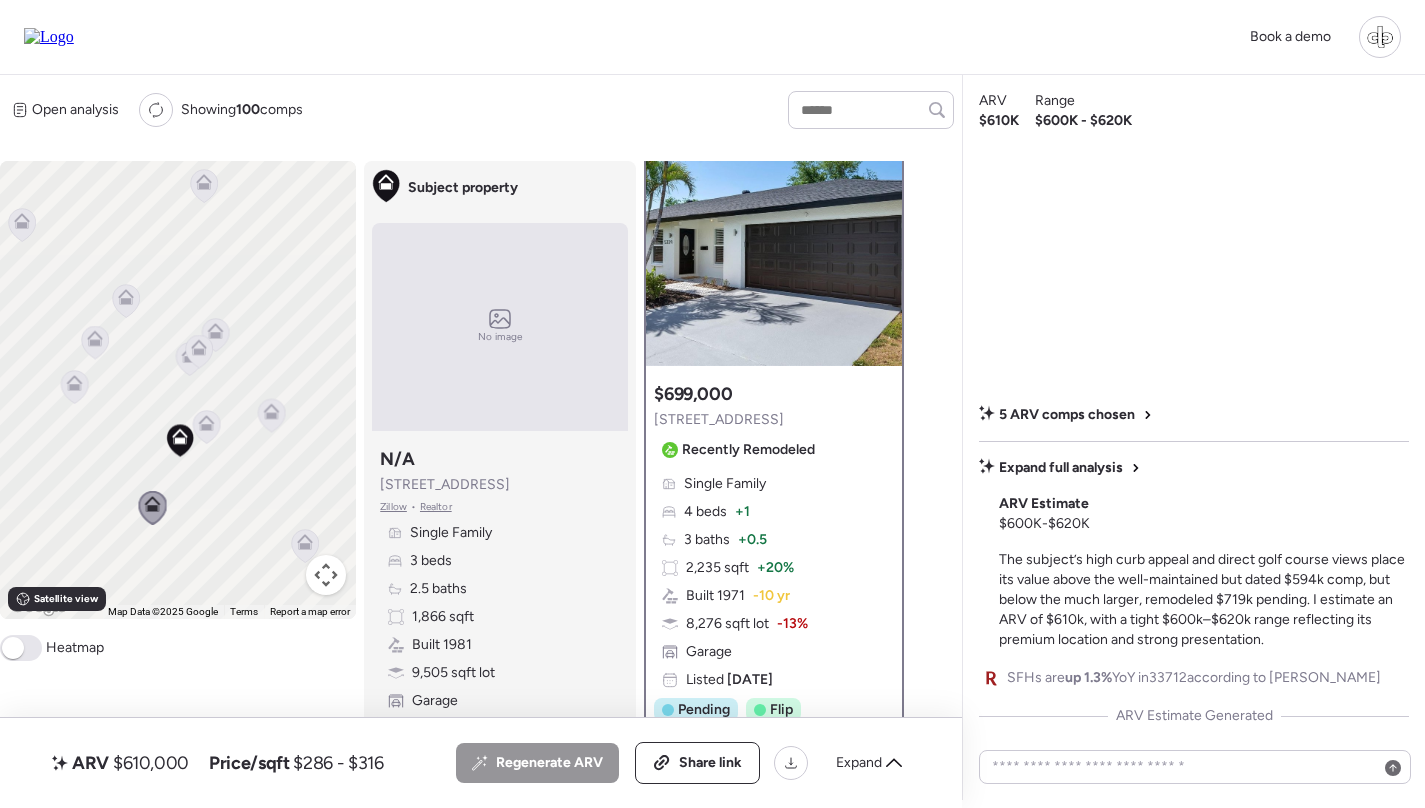 scroll, scrollTop: 37, scrollLeft: 0, axis: vertical 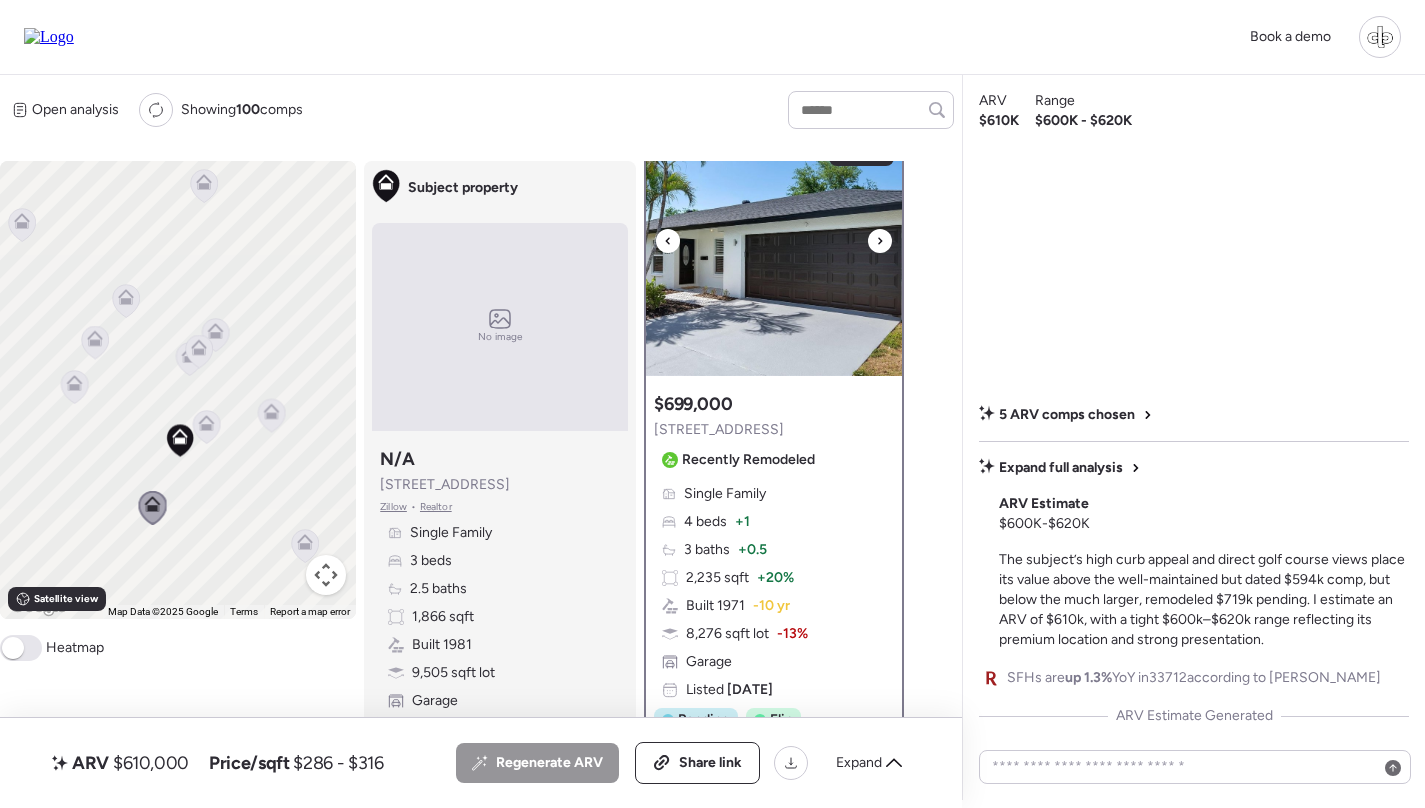 click at bounding box center [774, 251] 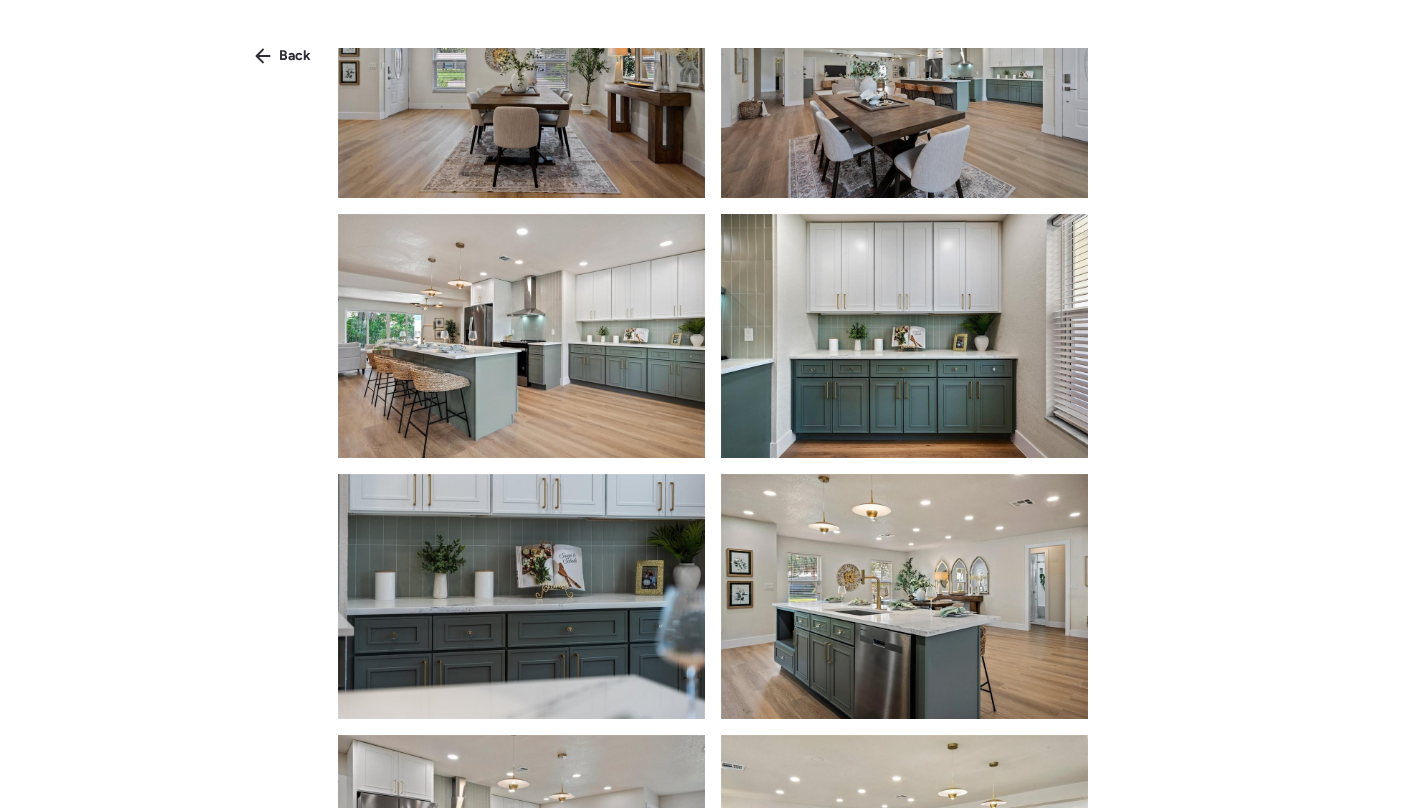 scroll, scrollTop: 1939, scrollLeft: 0, axis: vertical 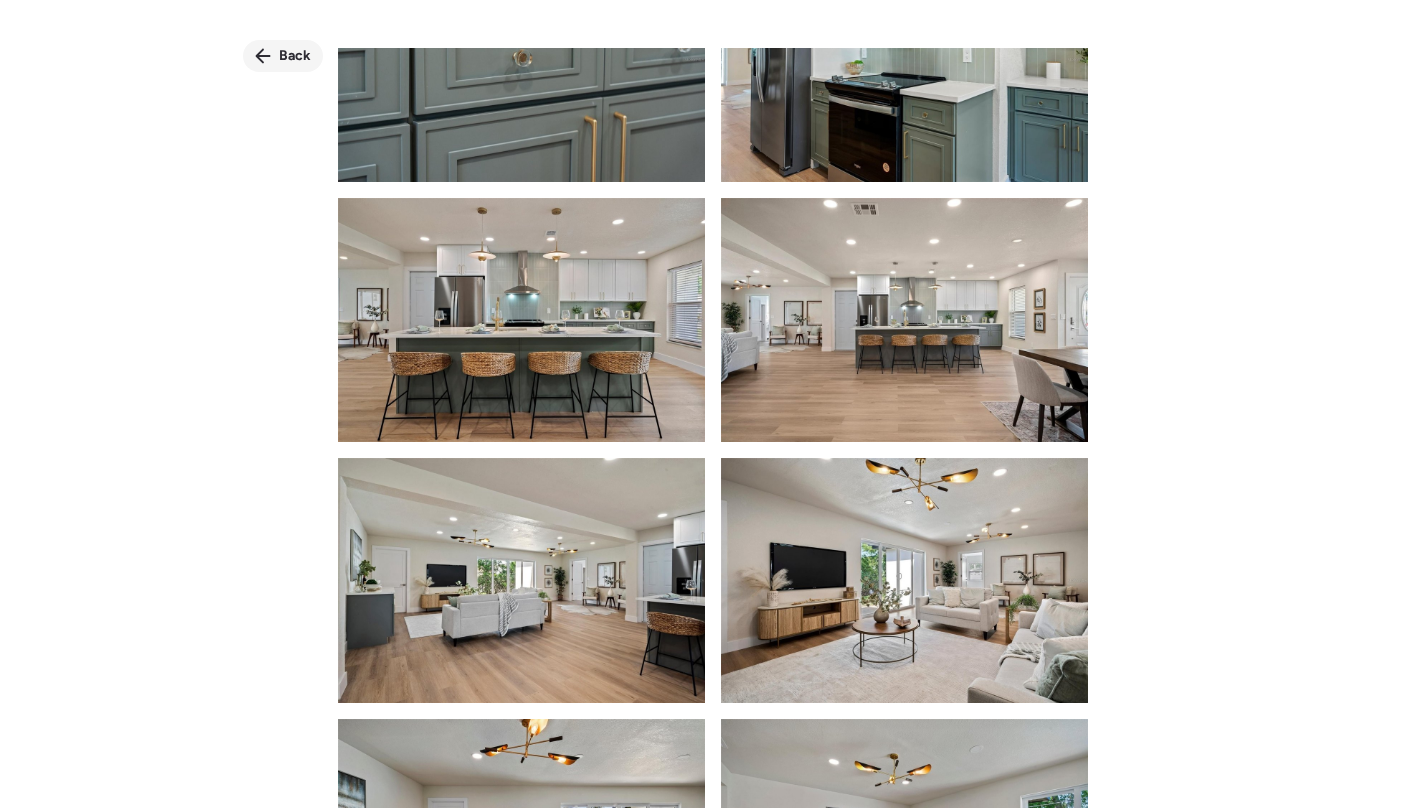 click on "Back" at bounding box center [295, 56] 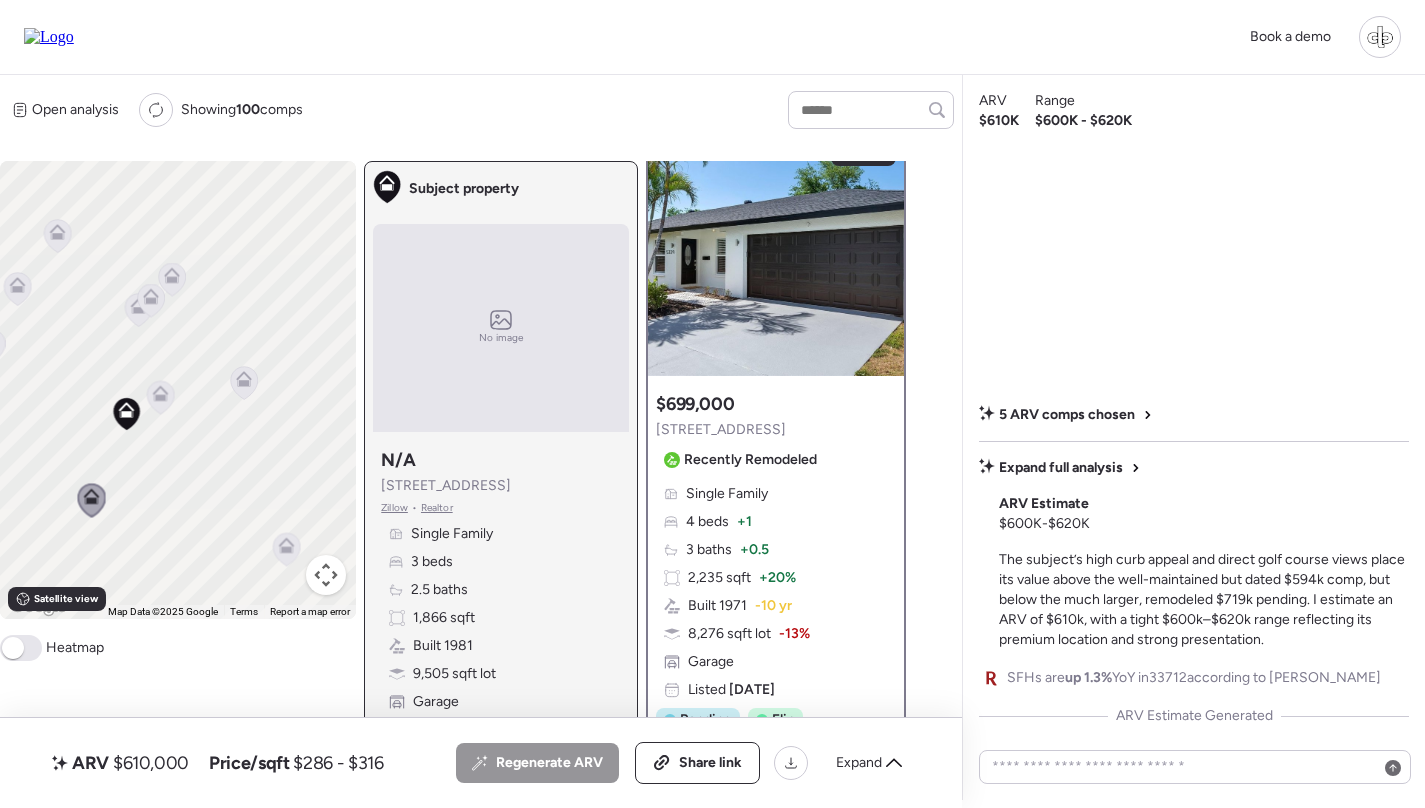 drag, startPoint x: 115, startPoint y: 421, endPoint x: 134, endPoint y: 377, distance: 47.92703 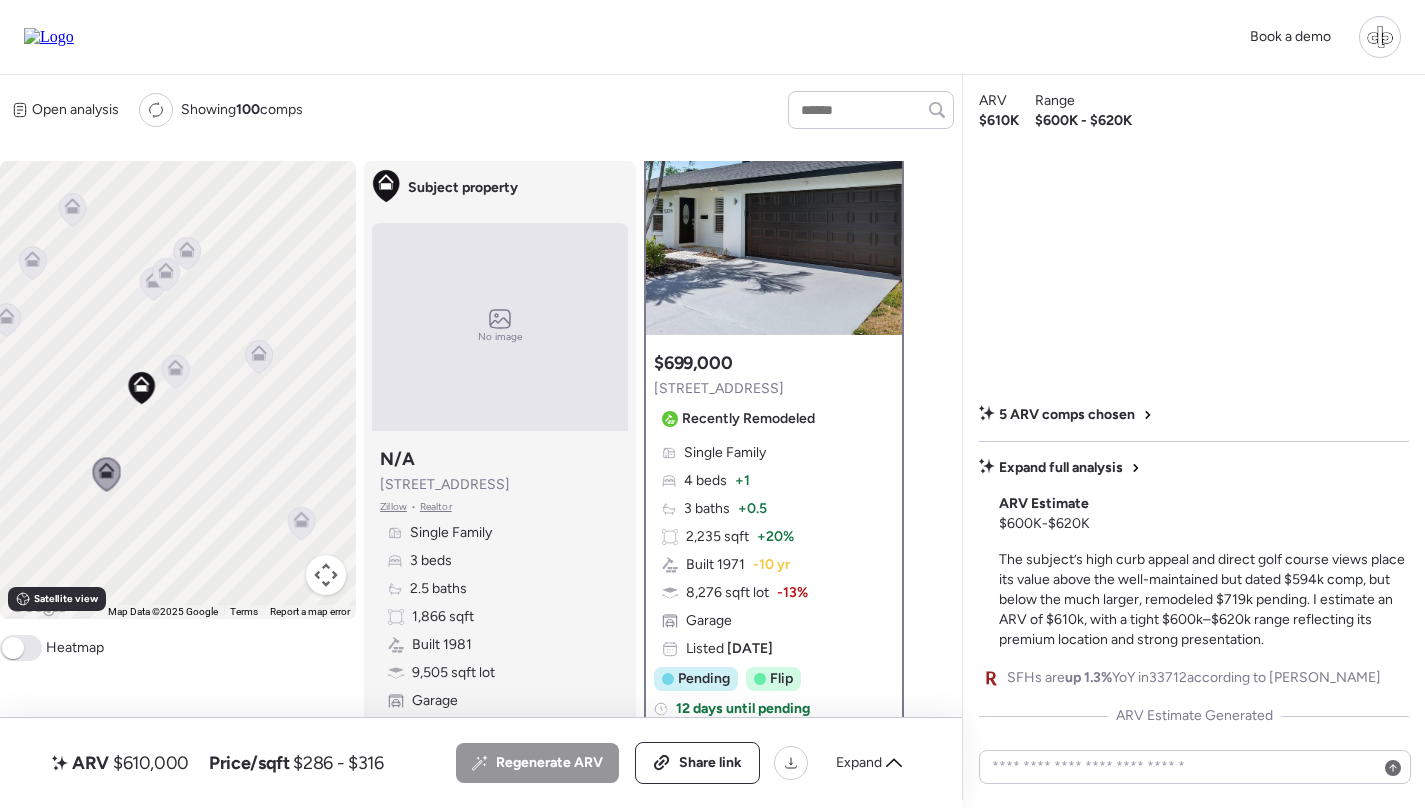 scroll, scrollTop: 51, scrollLeft: 0, axis: vertical 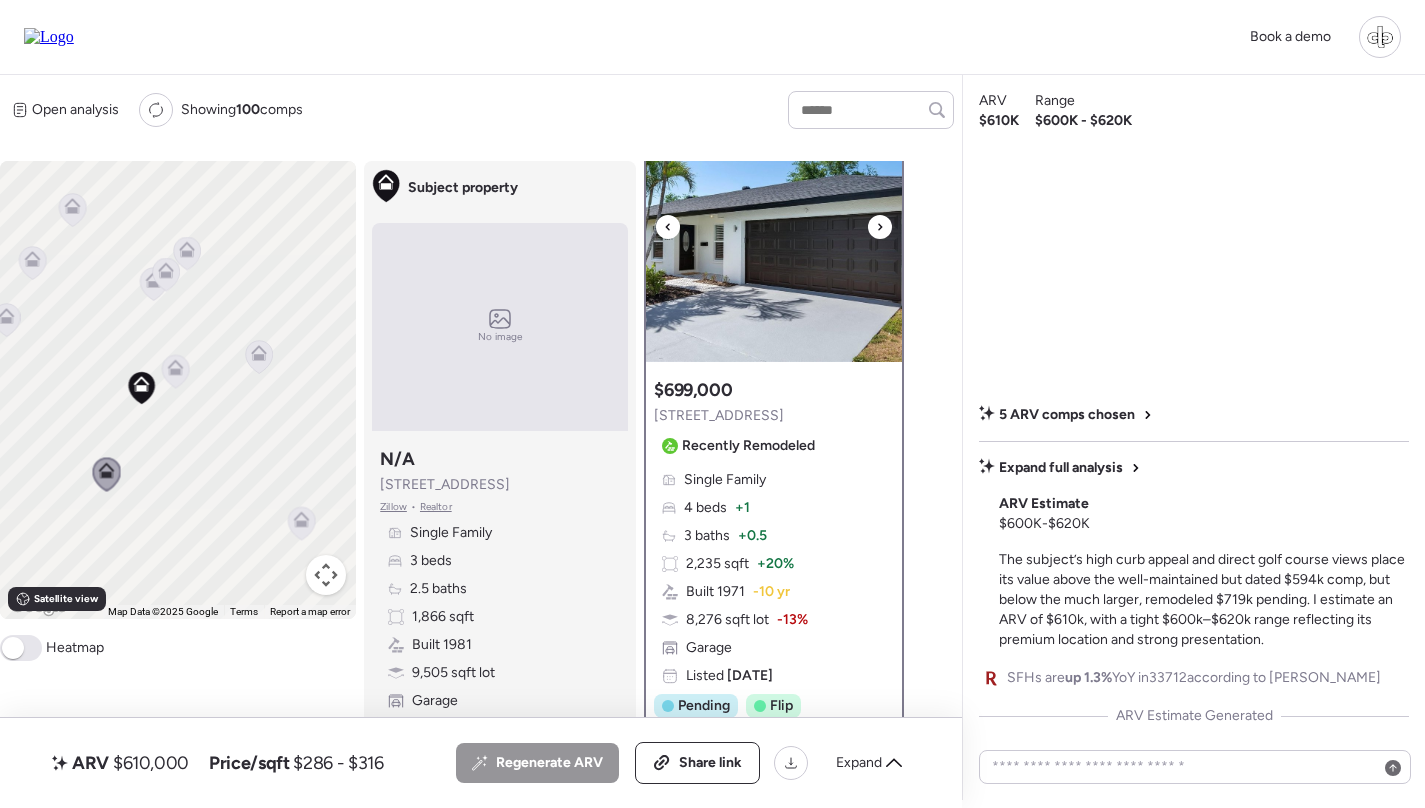 click at bounding box center (774, 237) 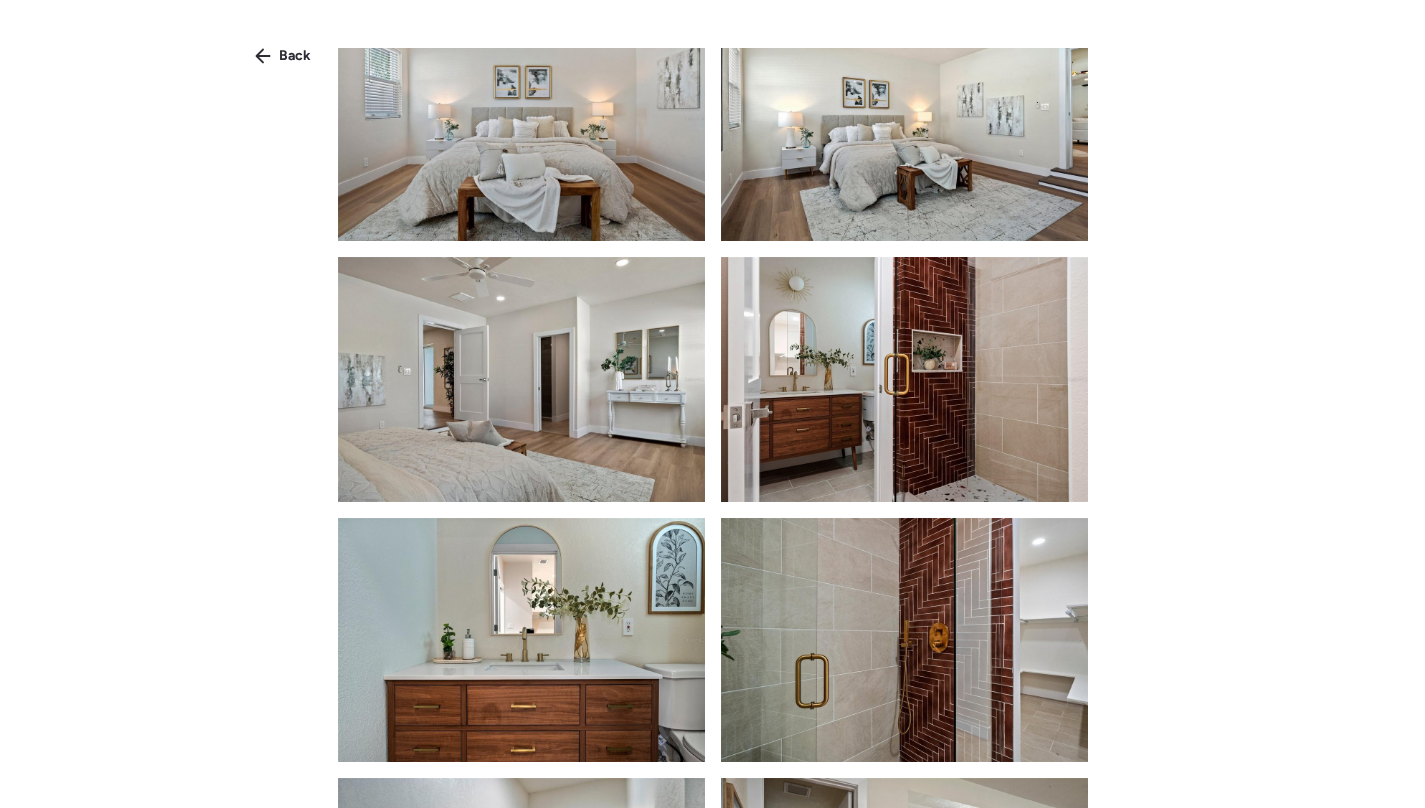scroll, scrollTop: 4163, scrollLeft: 0, axis: vertical 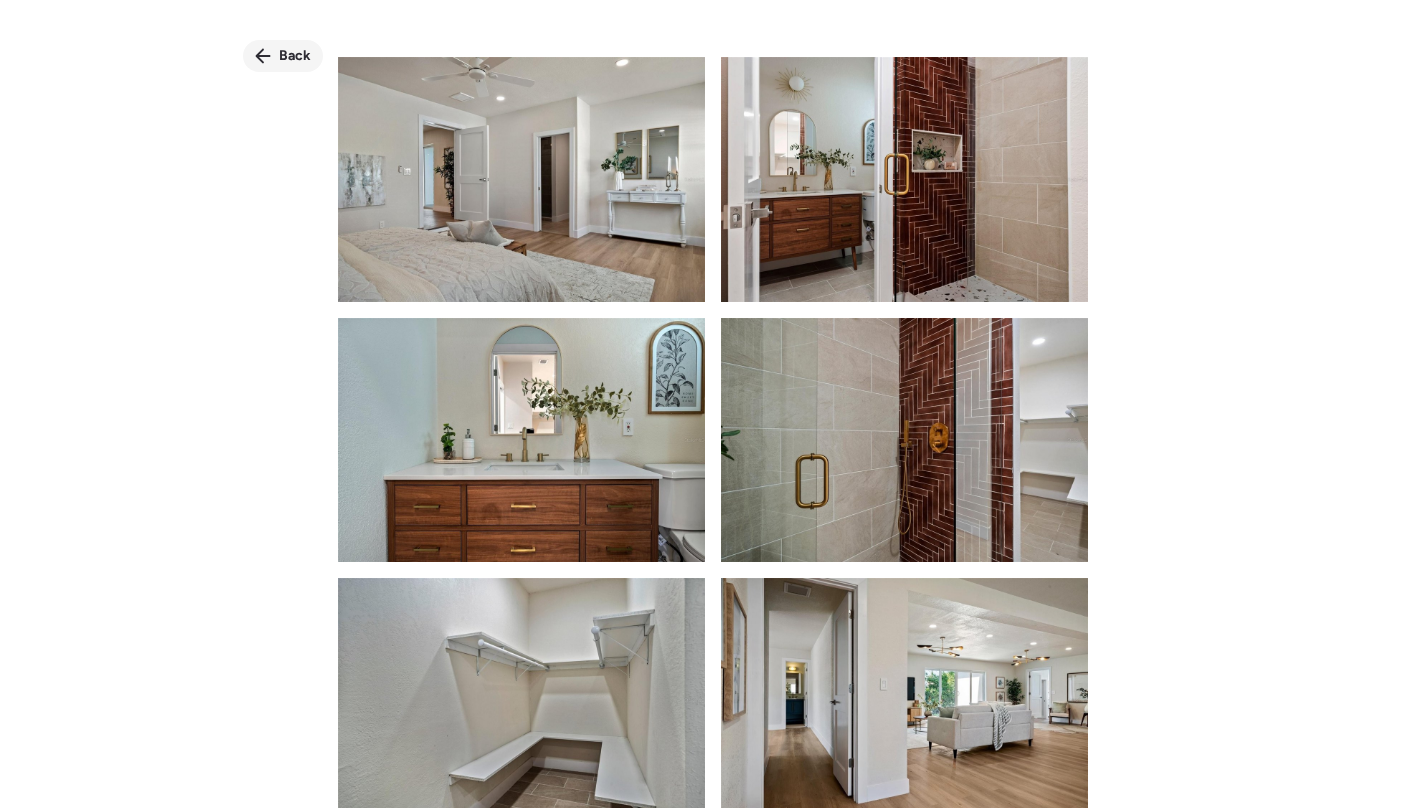 click on "Back" at bounding box center [283, 56] 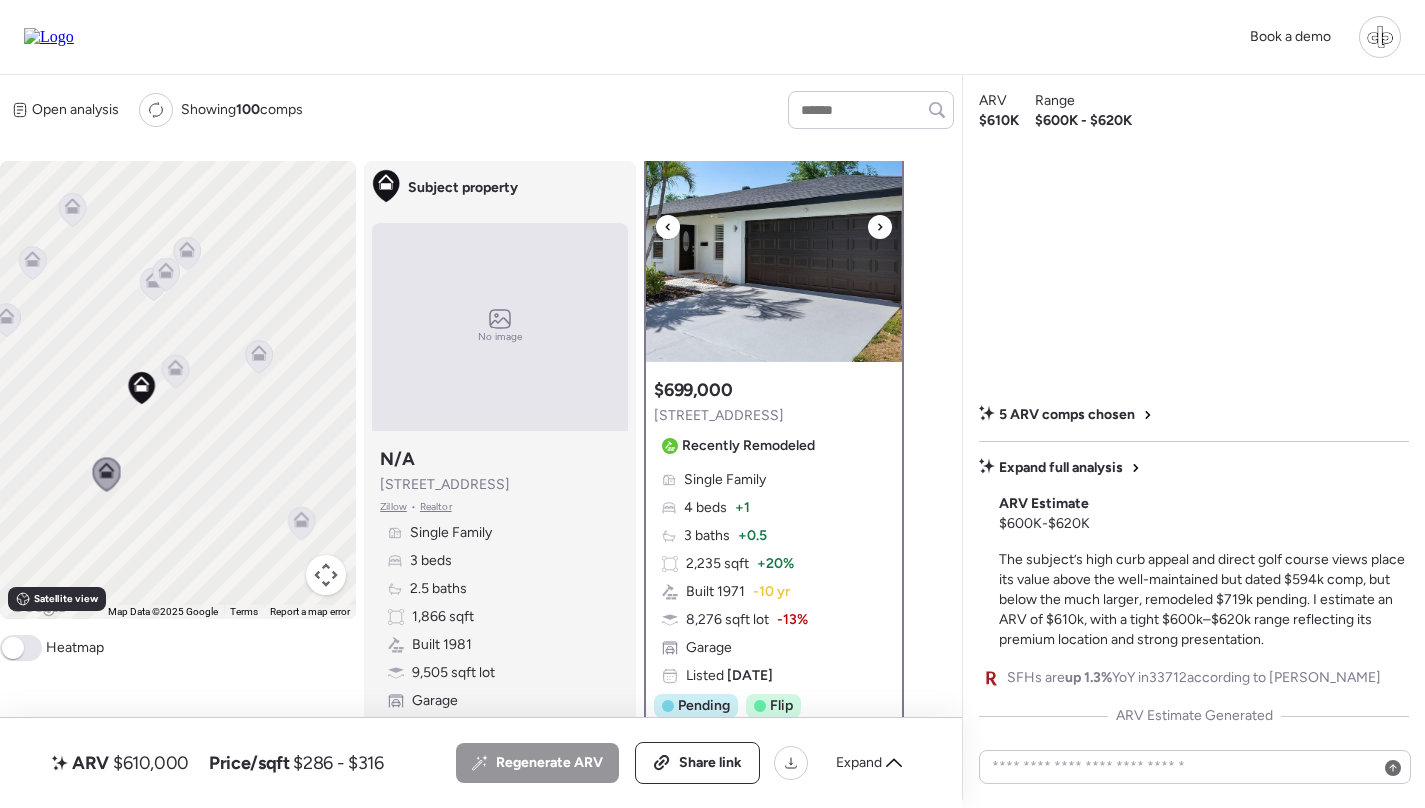 click at bounding box center (774, 237) 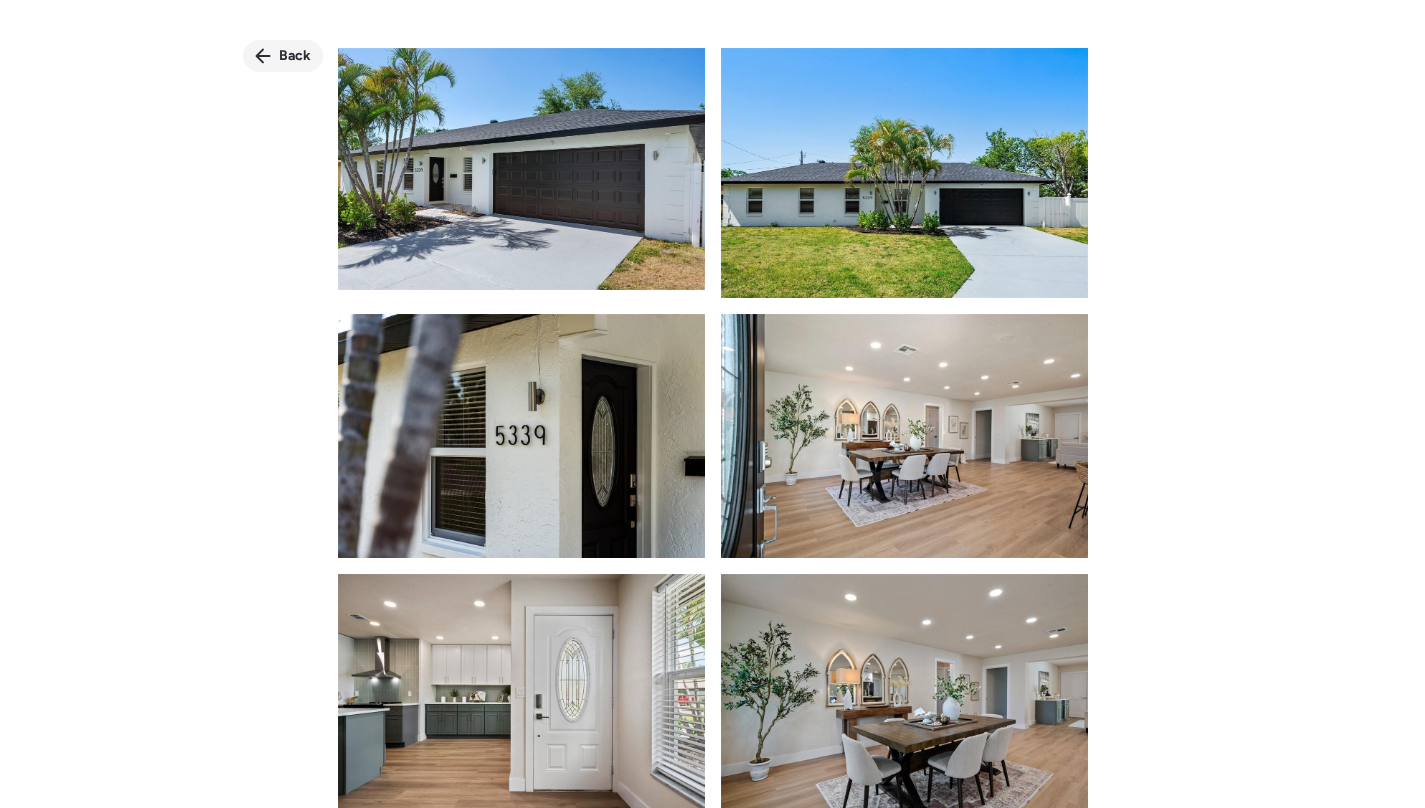 click on "Back" at bounding box center [283, 56] 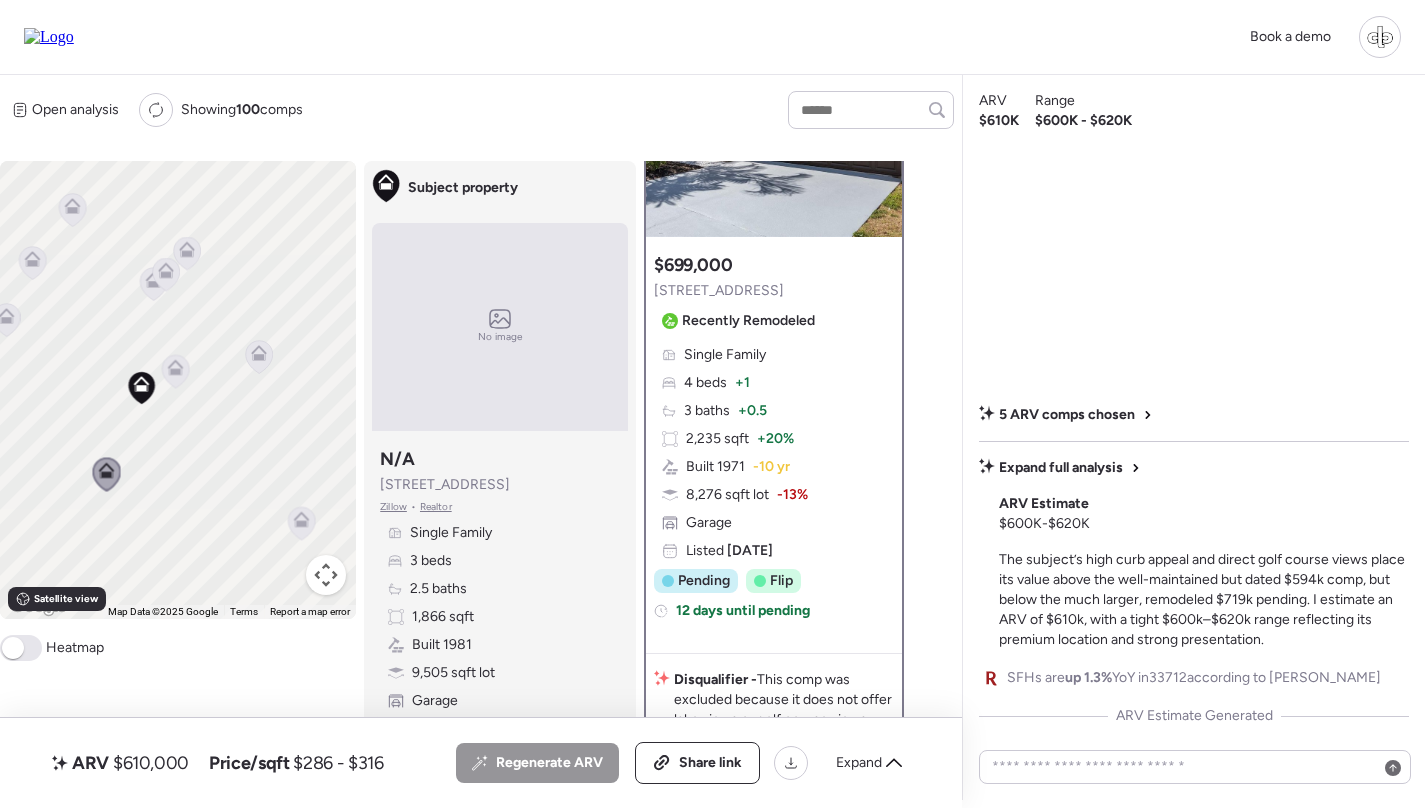 scroll, scrollTop: 173, scrollLeft: 0, axis: vertical 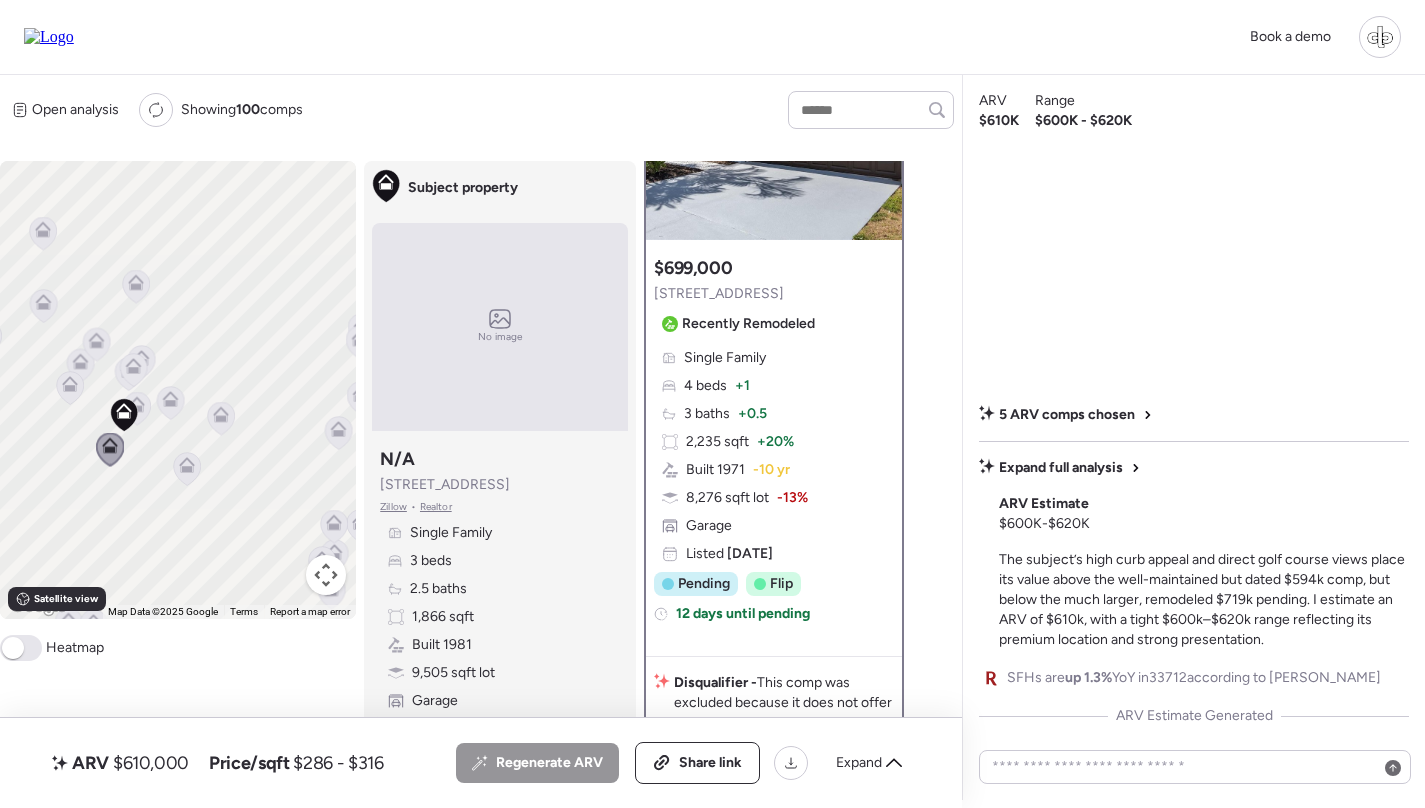 click 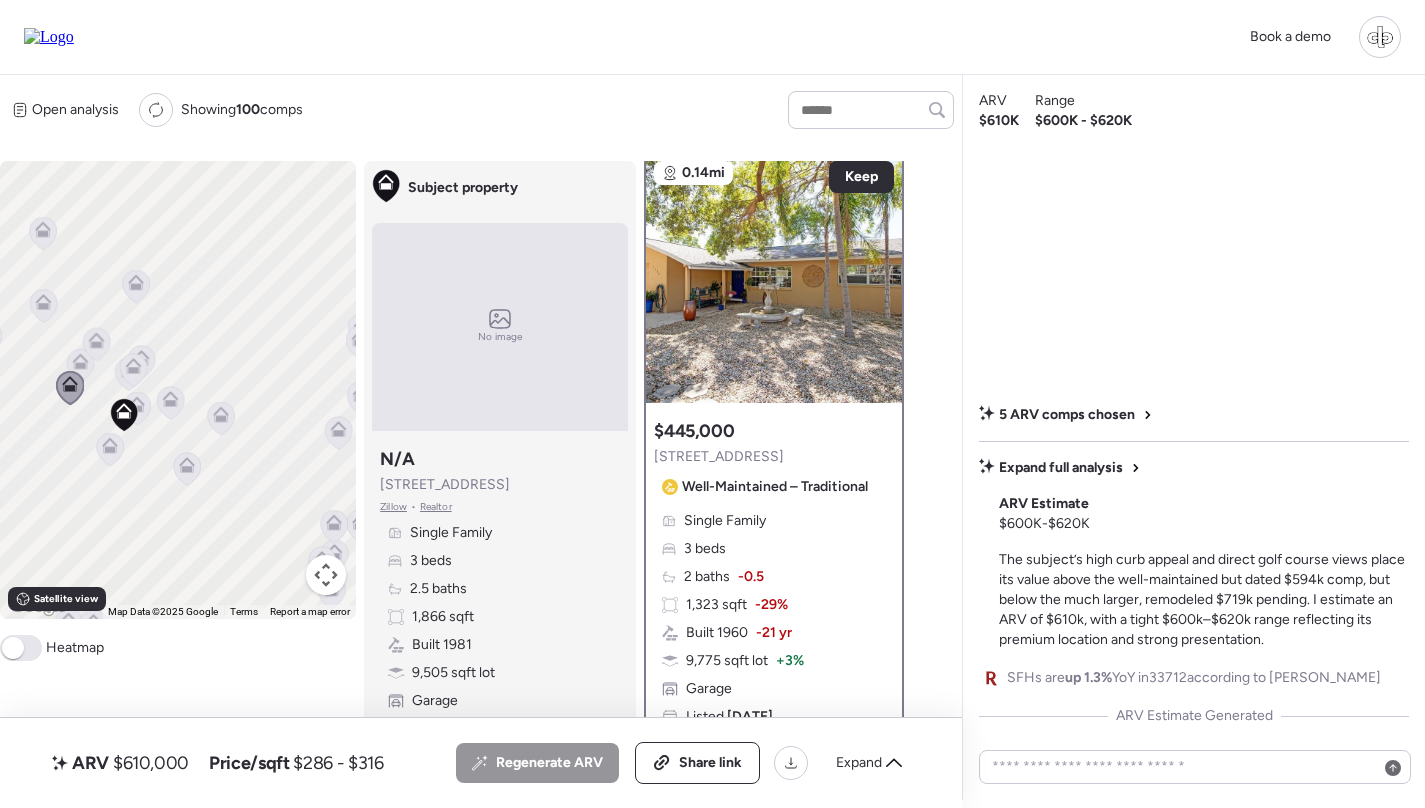 scroll, scrollTop: 0, scrollLeft: 0, axis: both 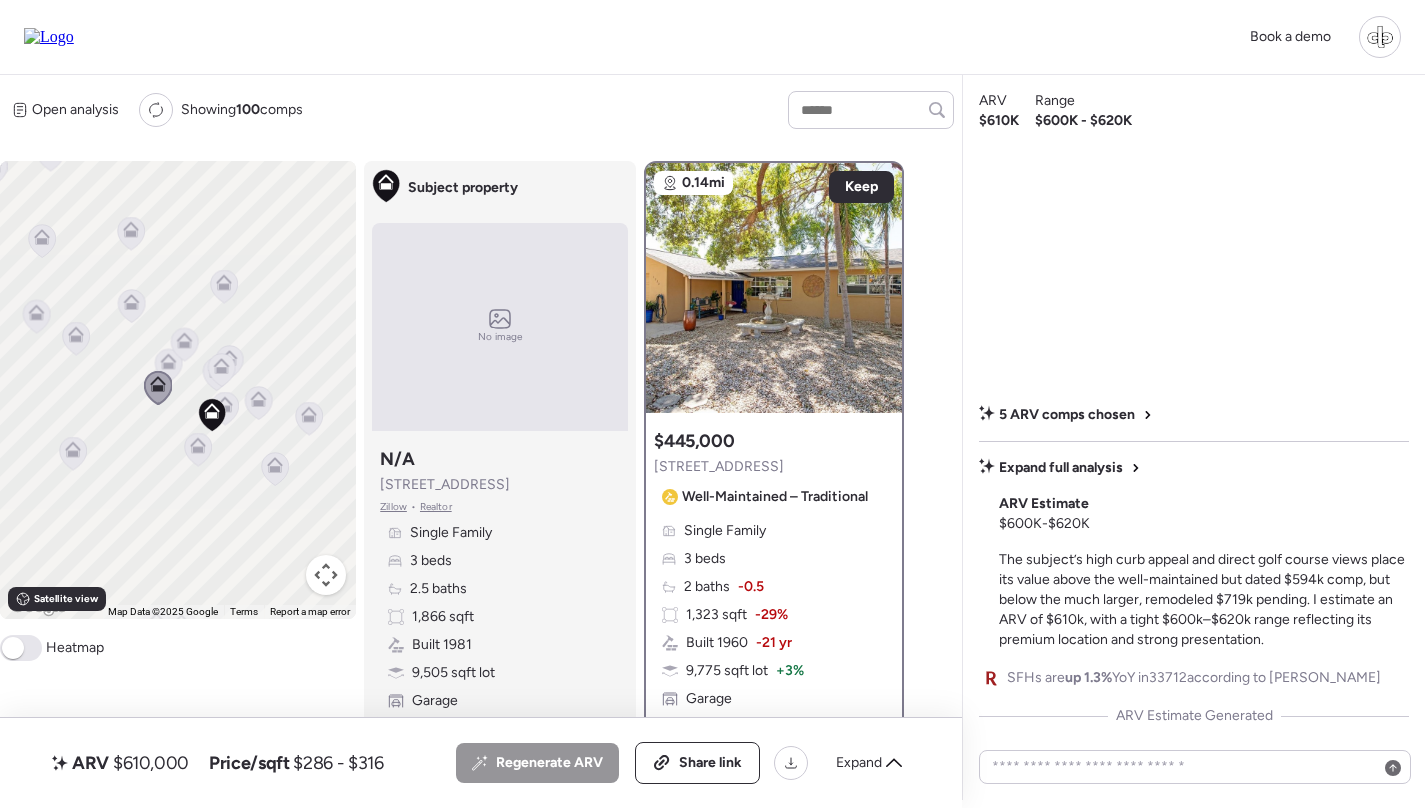 drag, startPoint x: 71, startPoint y: 391, endPoint x: 166, endPoint y: 391, distance: 95 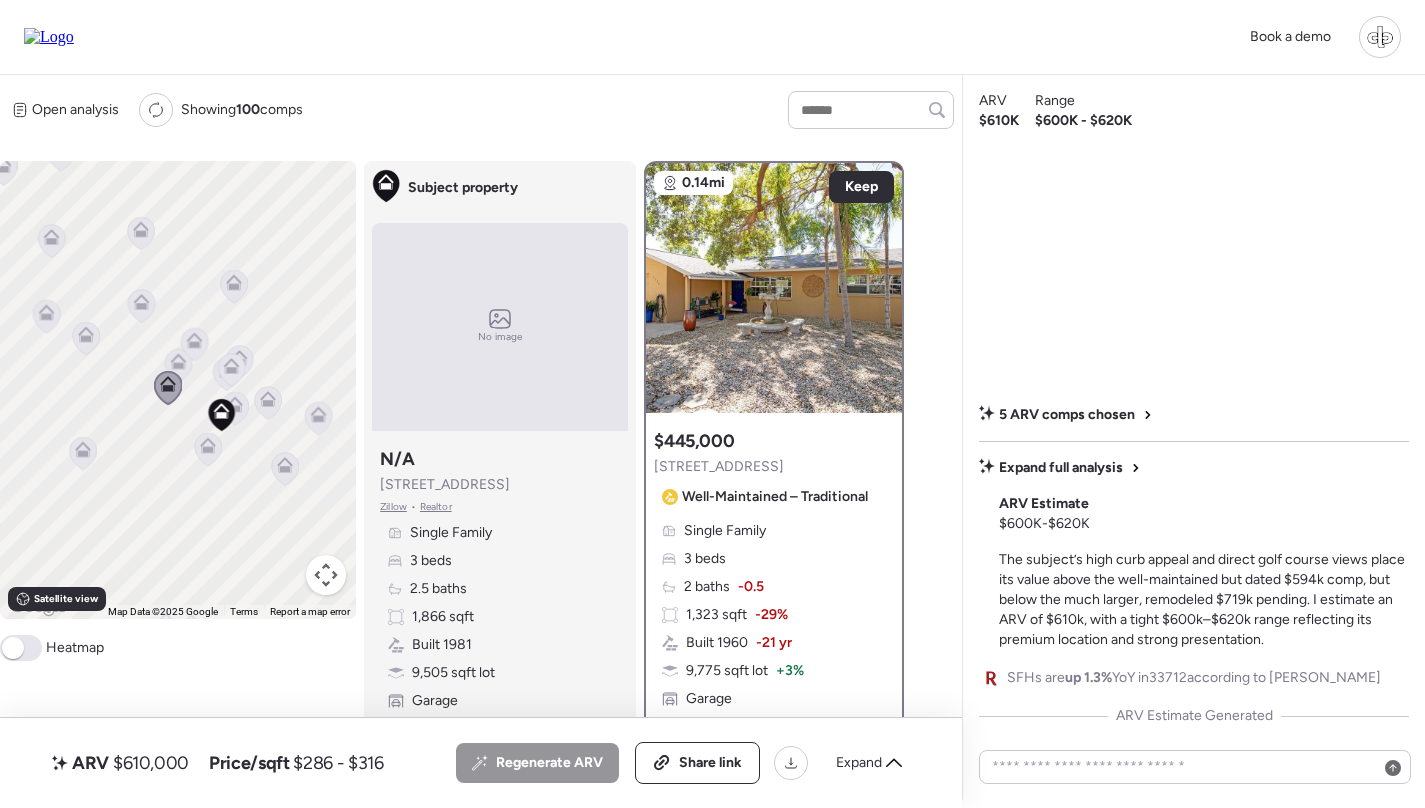 click 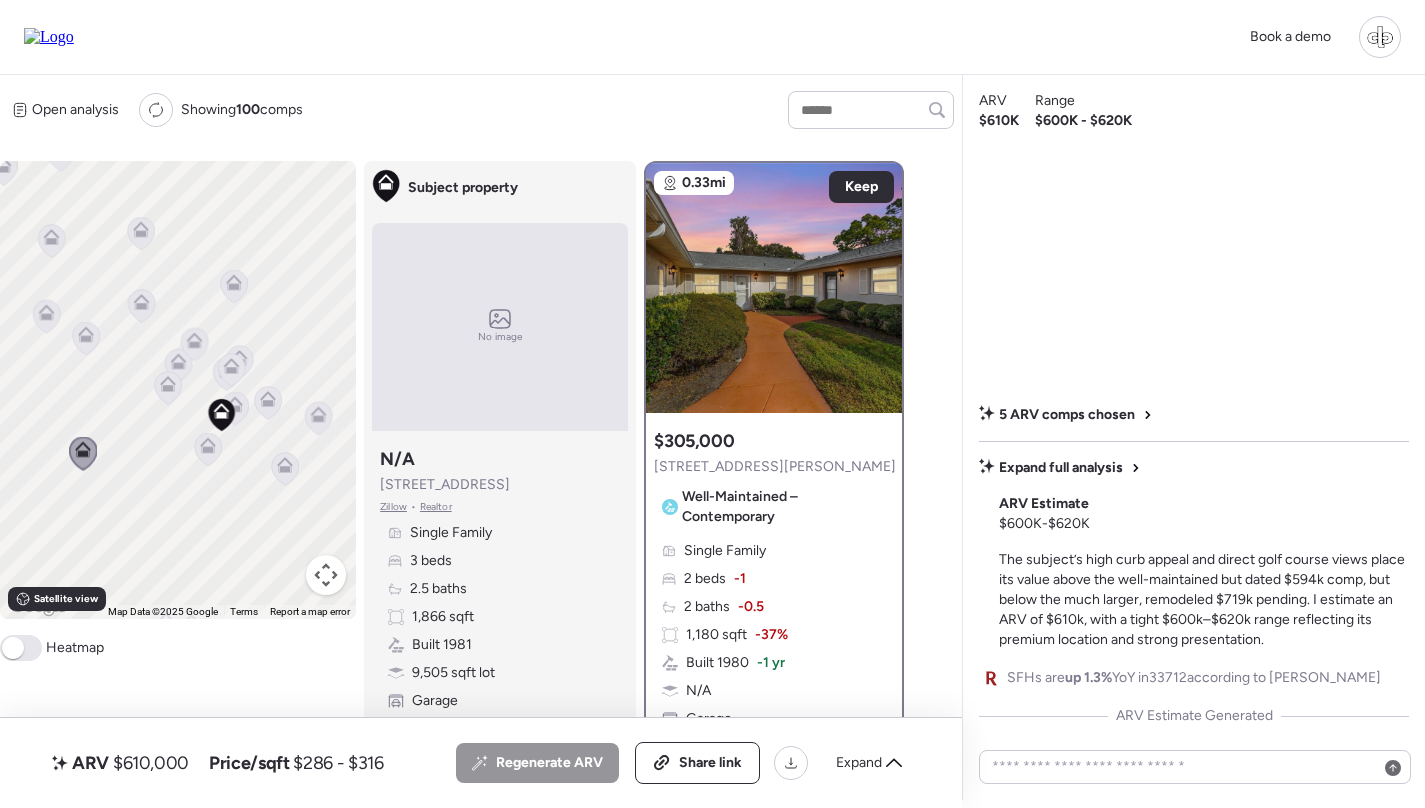click 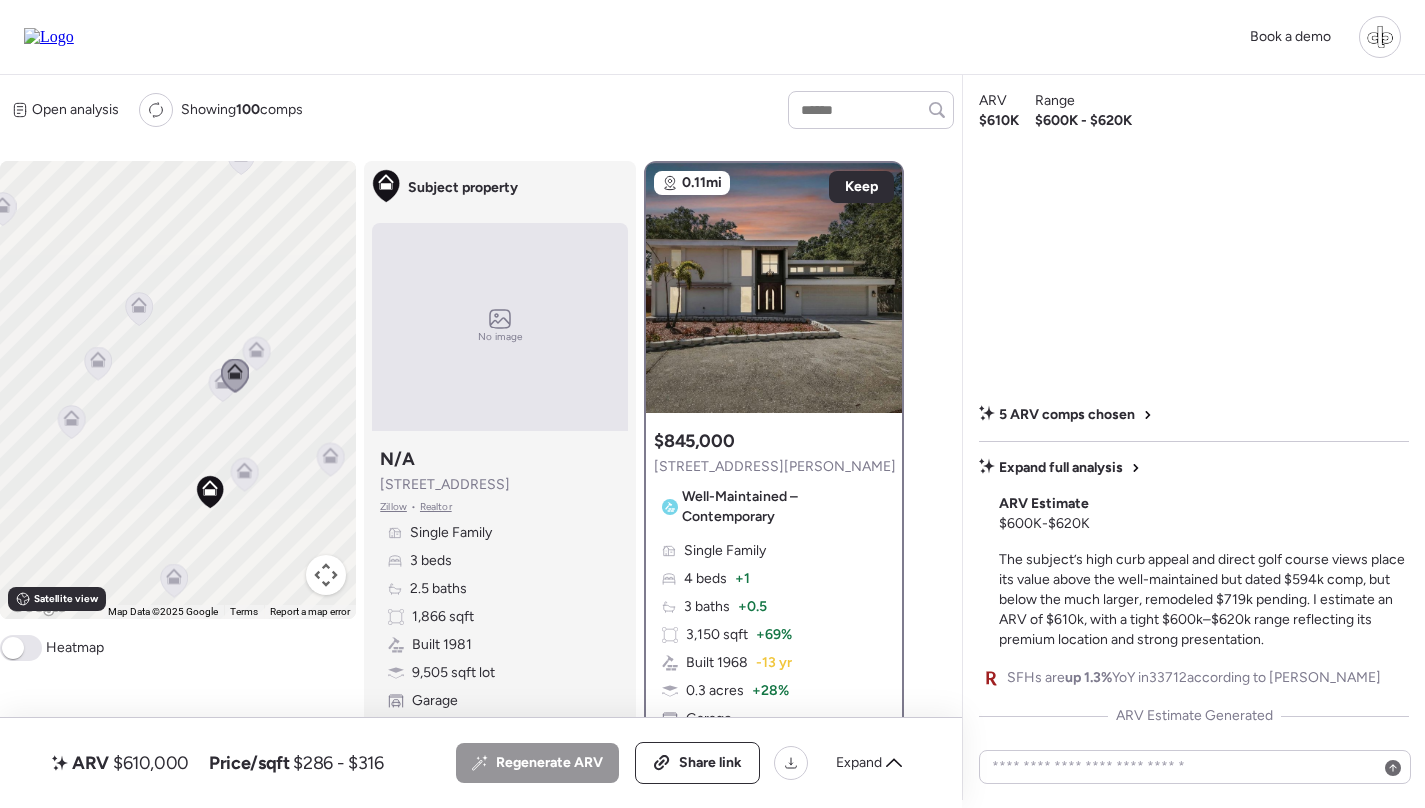click 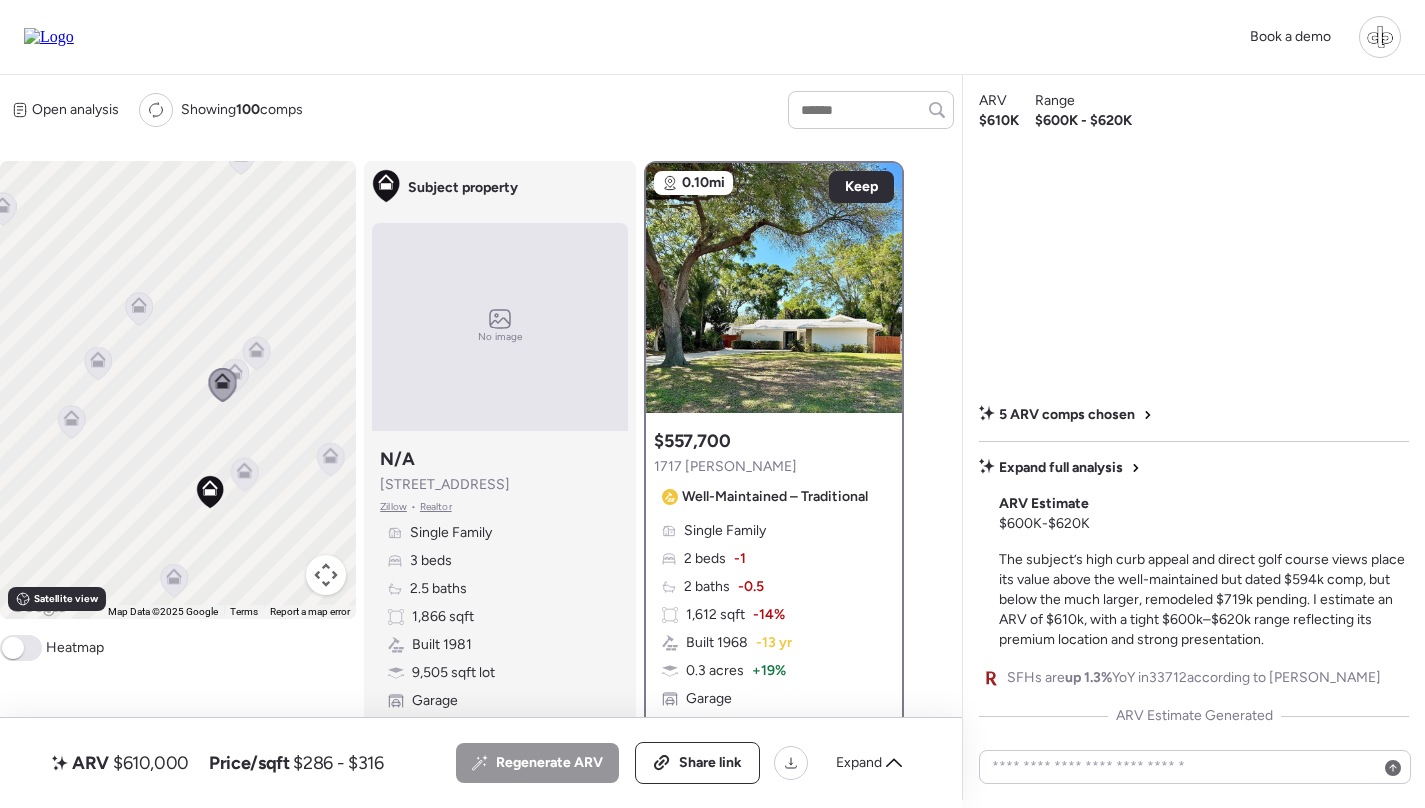 click 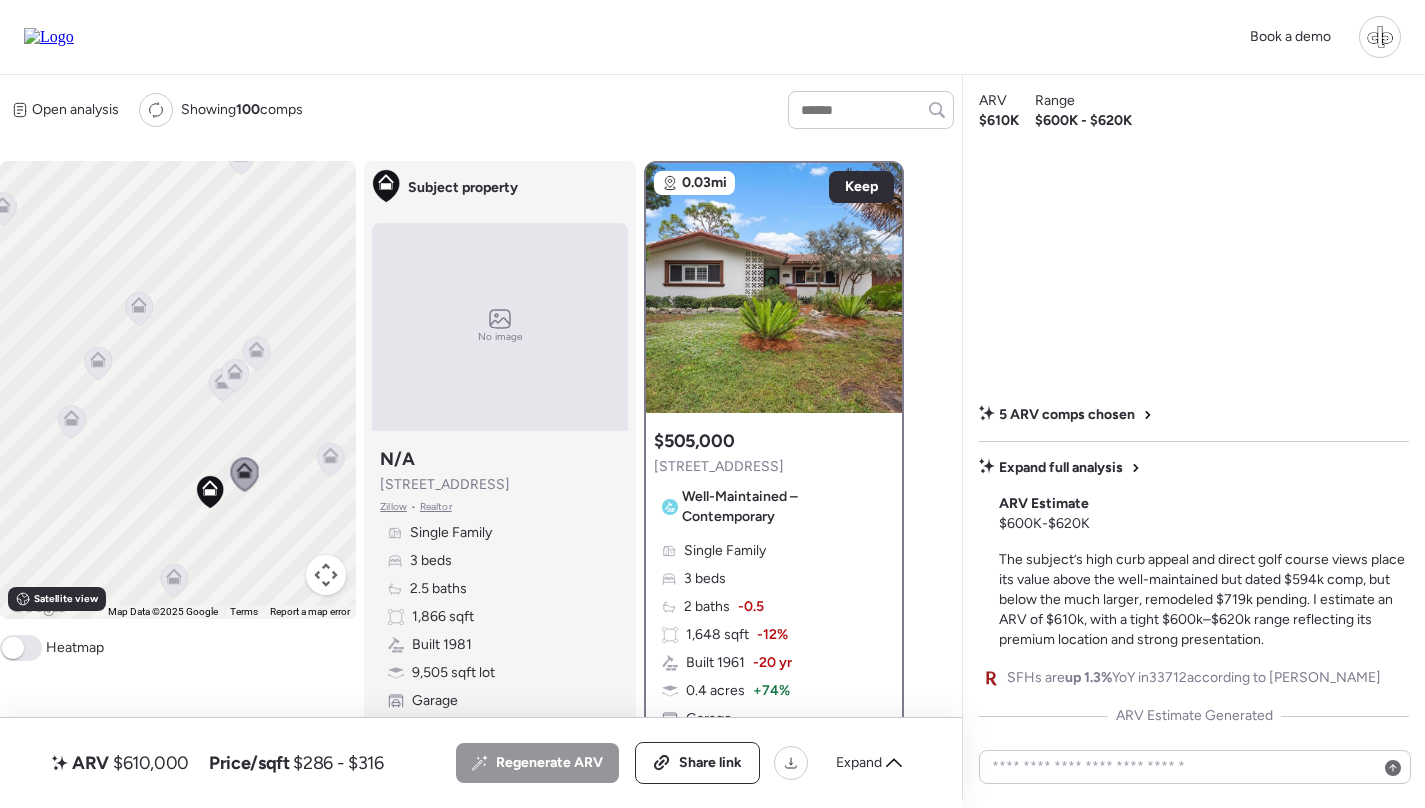 click 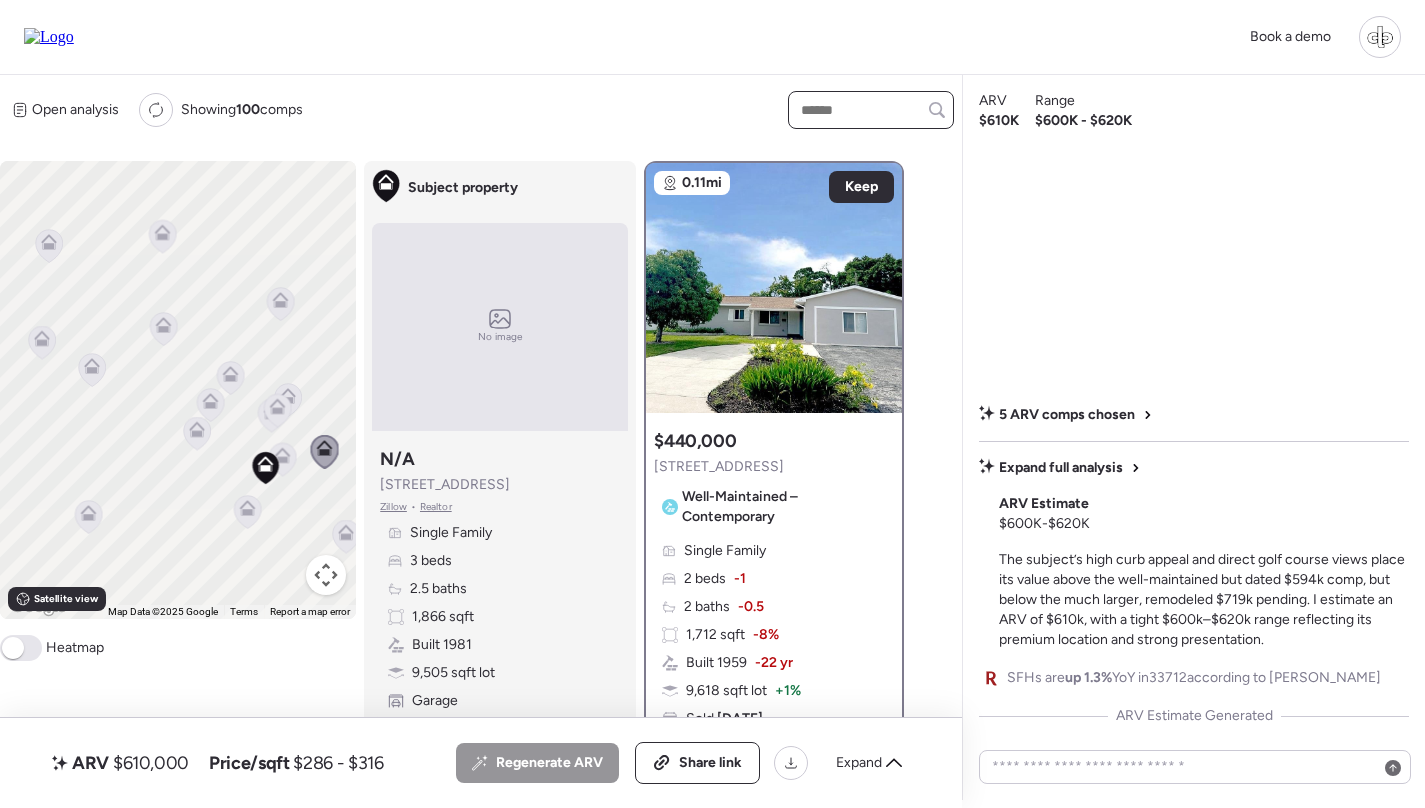 click at bounding box center [871, 110] 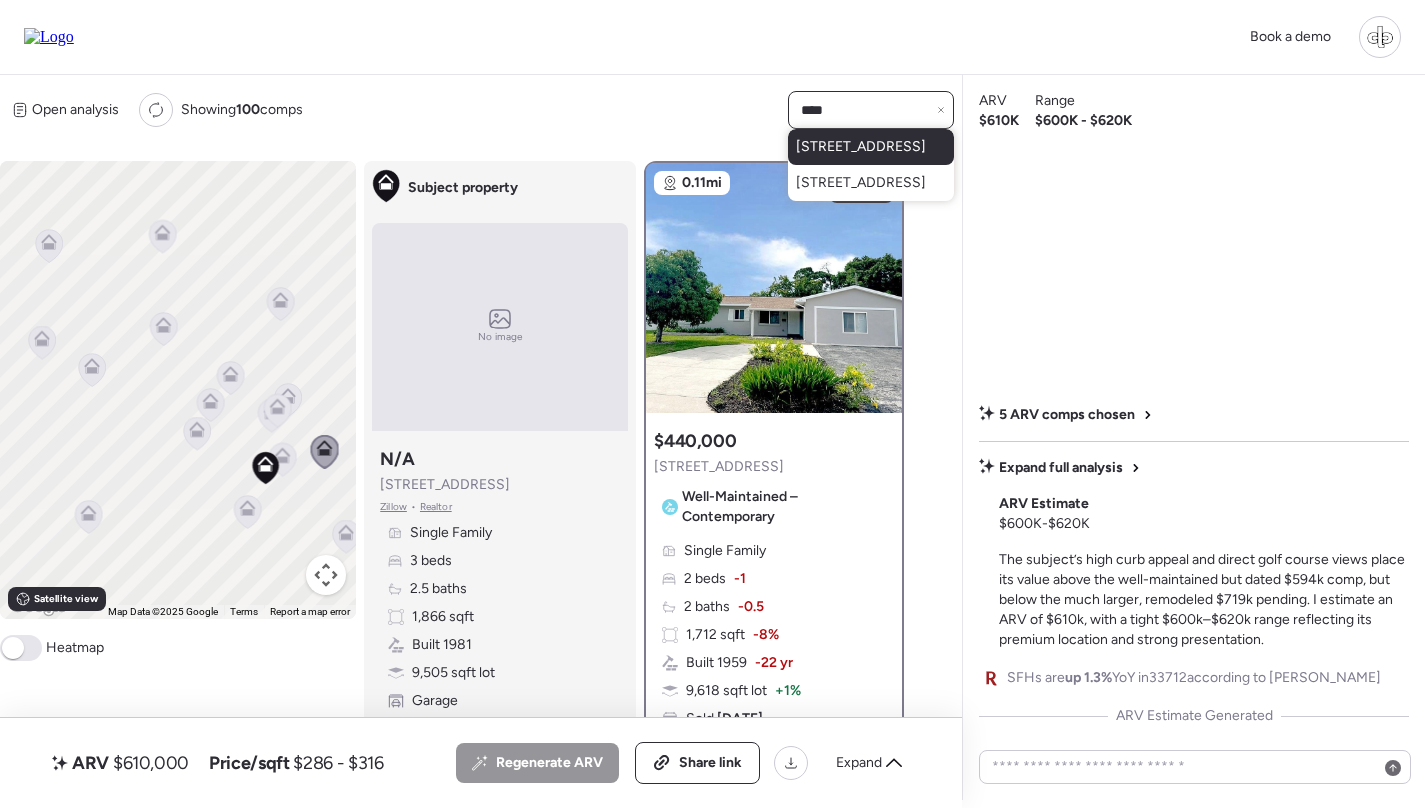 type on "****" 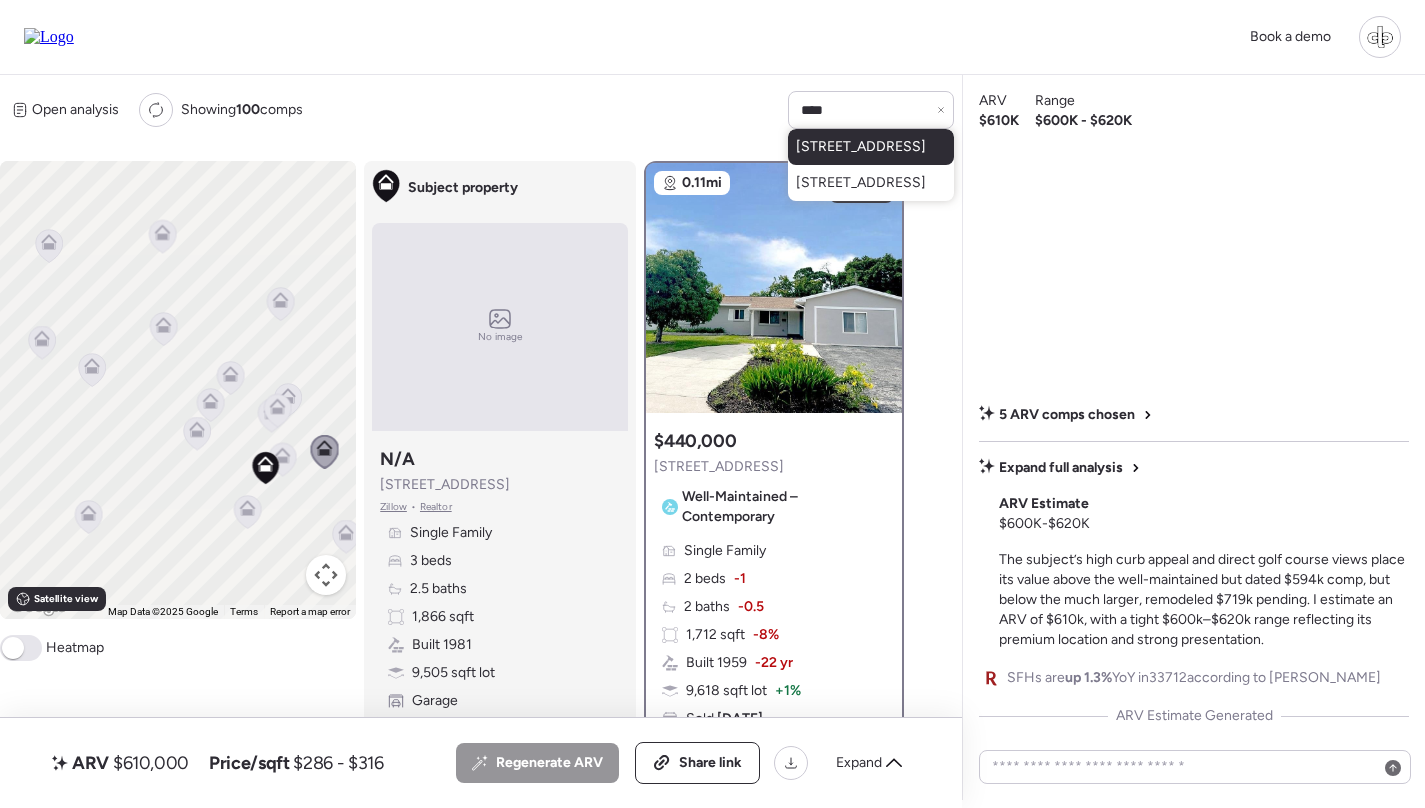 click on "[STREET_ADDRESS]" at bounding box center (861, 147) 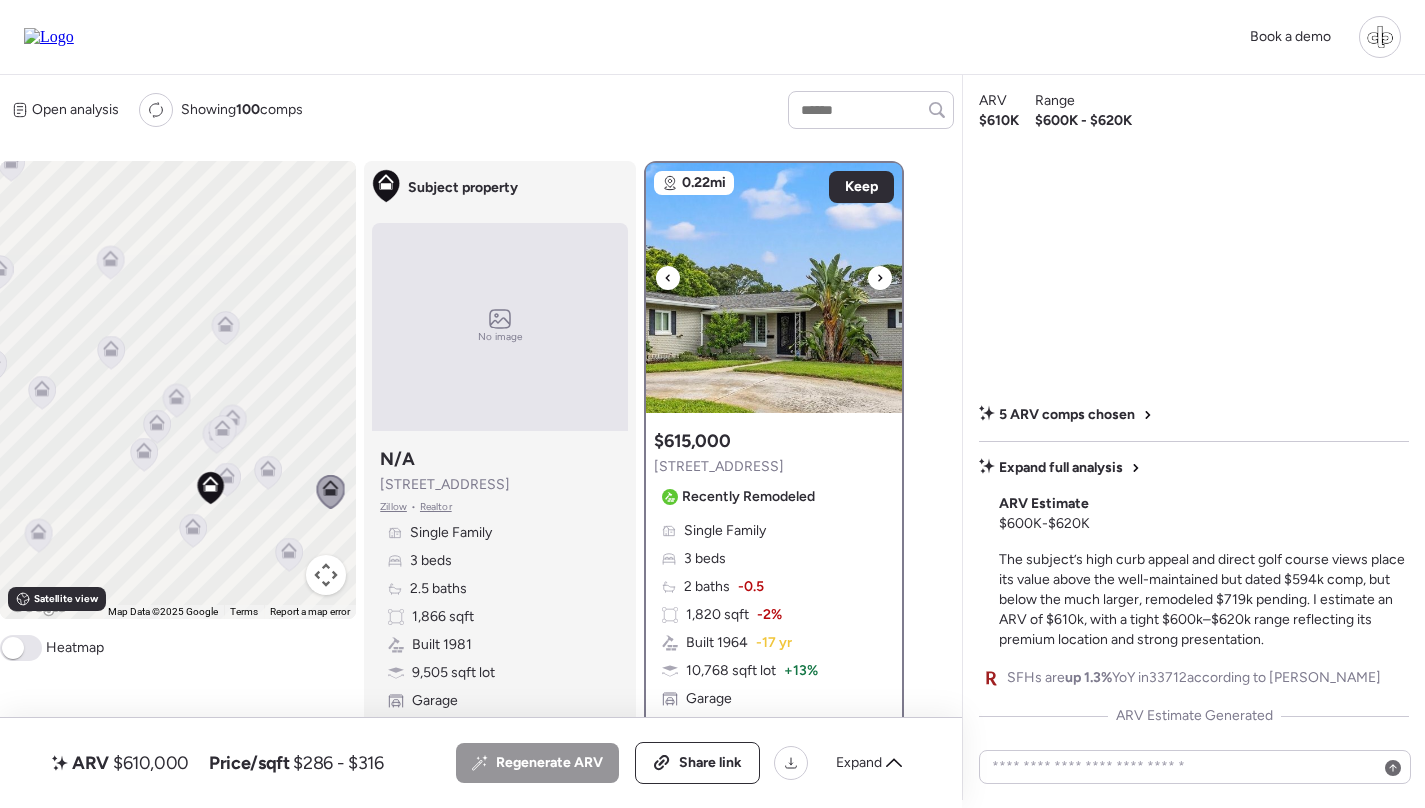 scroll, scrollTop: 0, scrollLeft: 0, axis: both 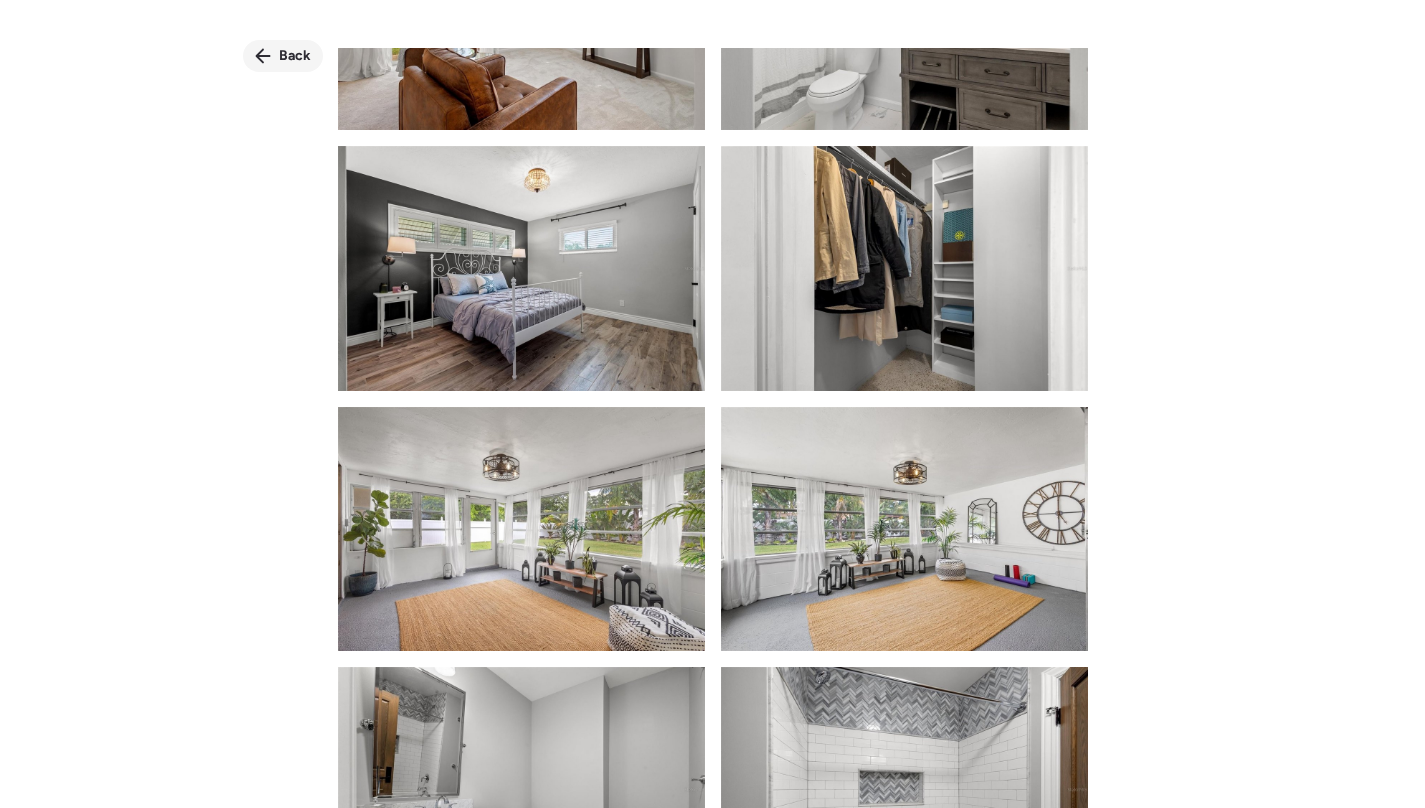 click on "Back" at bounding box center [295, 56] 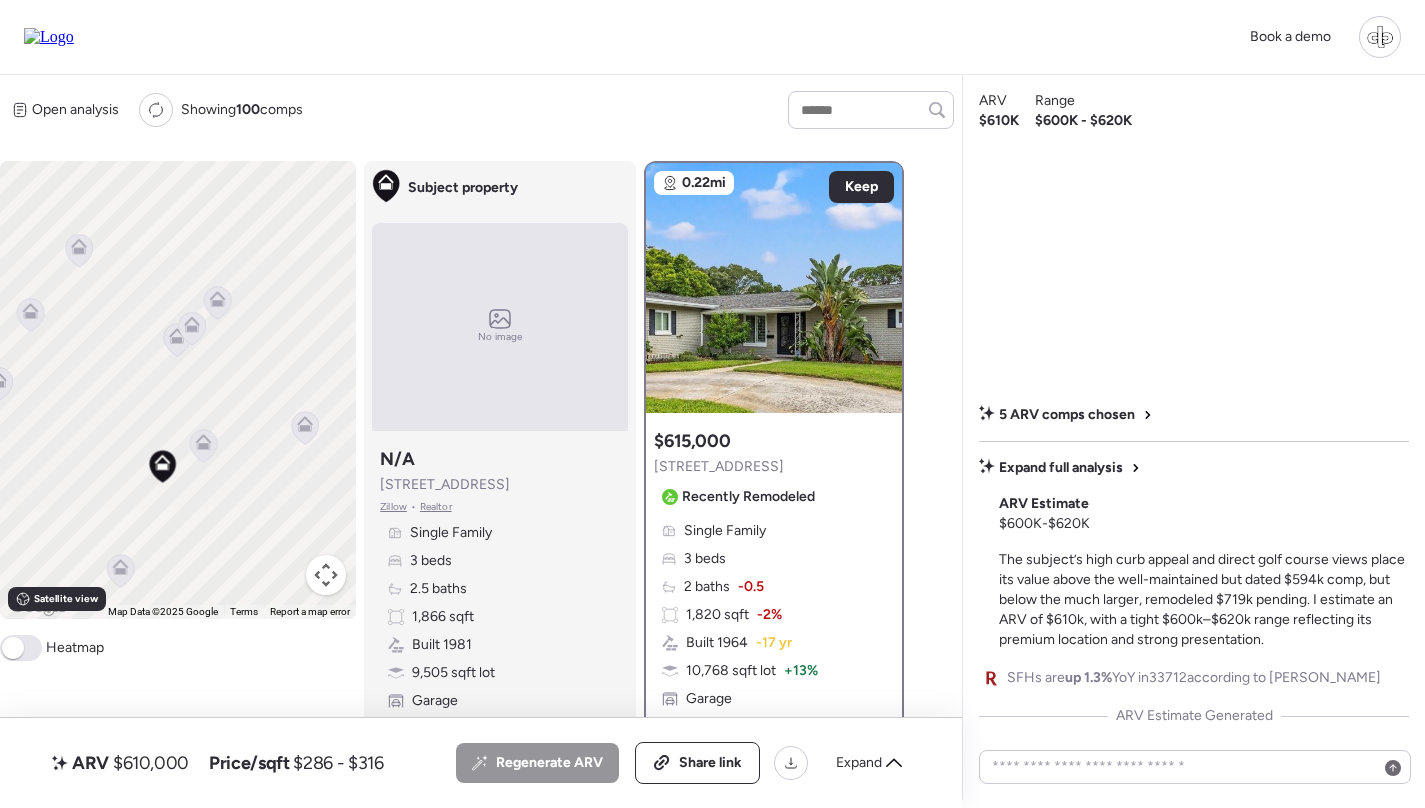 drag, startPoint x: 235, startPoint y: 512, endPoint x: 146, endPoint y: 475, distance: 96.38464 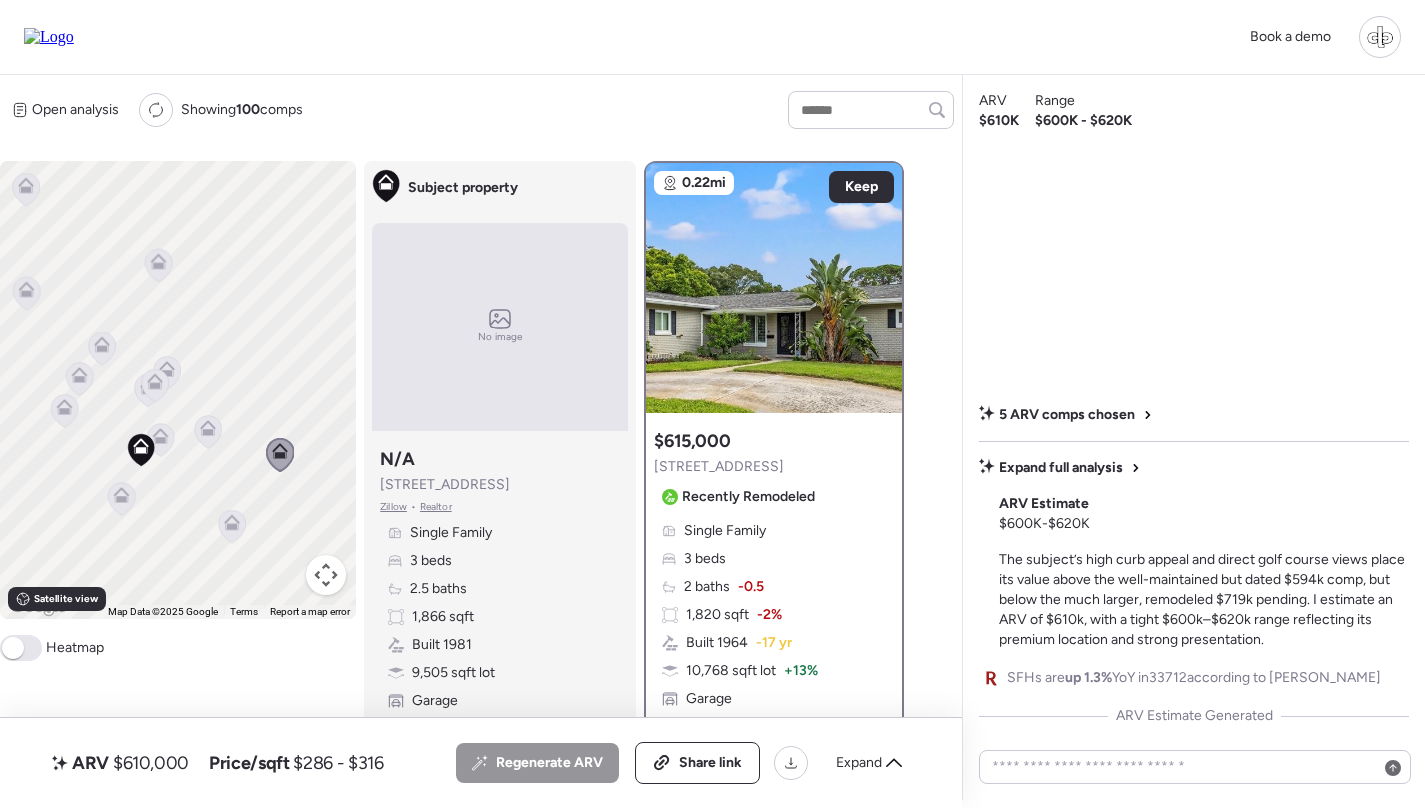 scroll, scrollTop: 0, scrollLeft: 0, axis: both 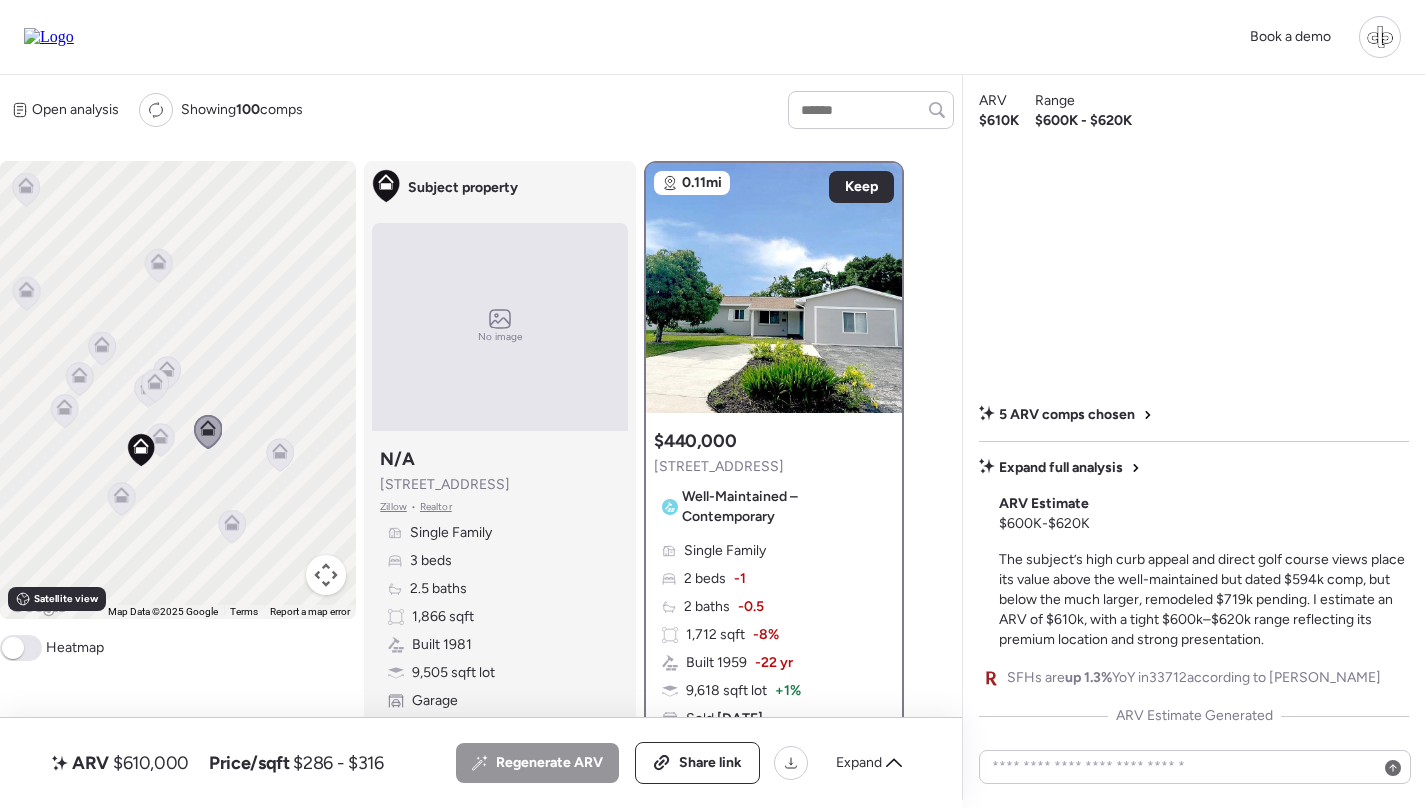 click 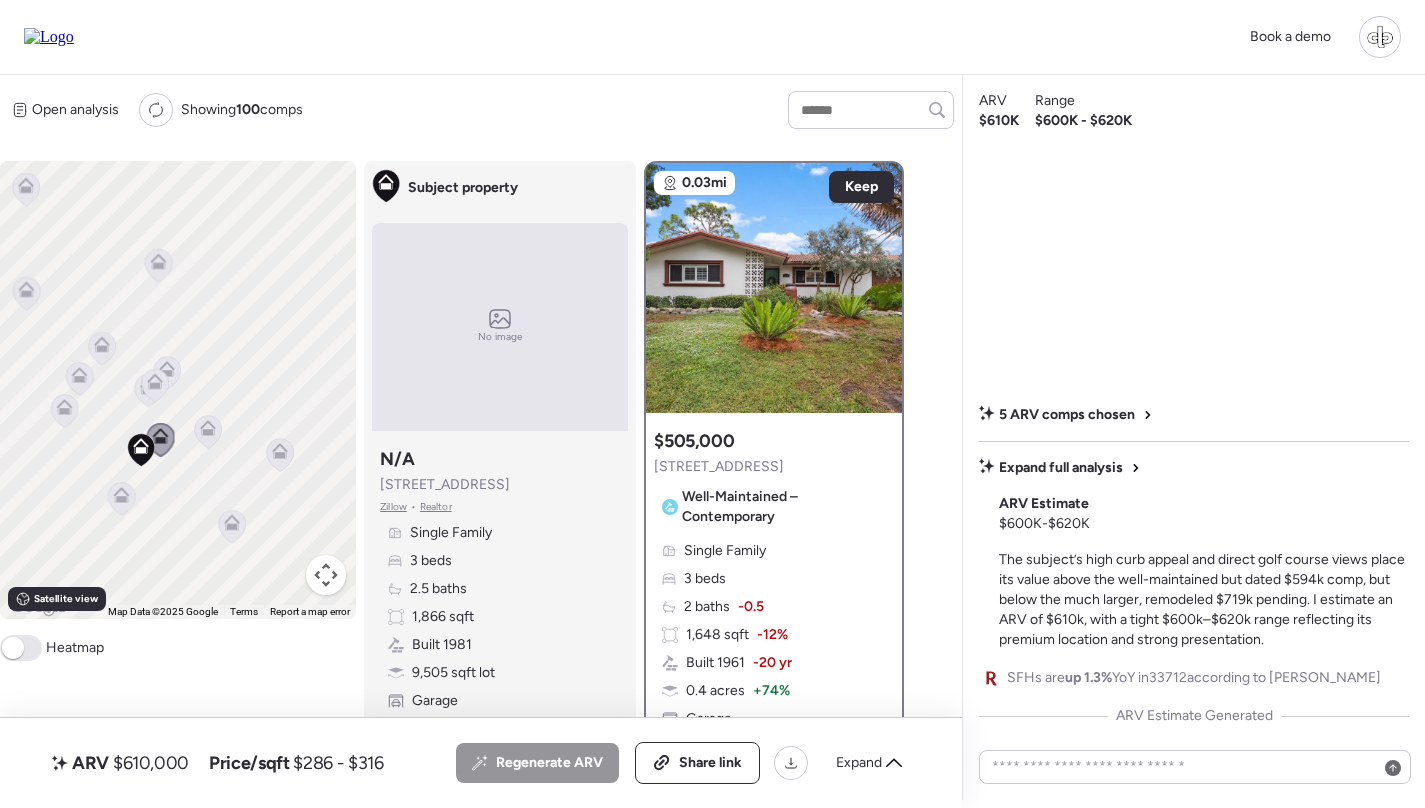 click 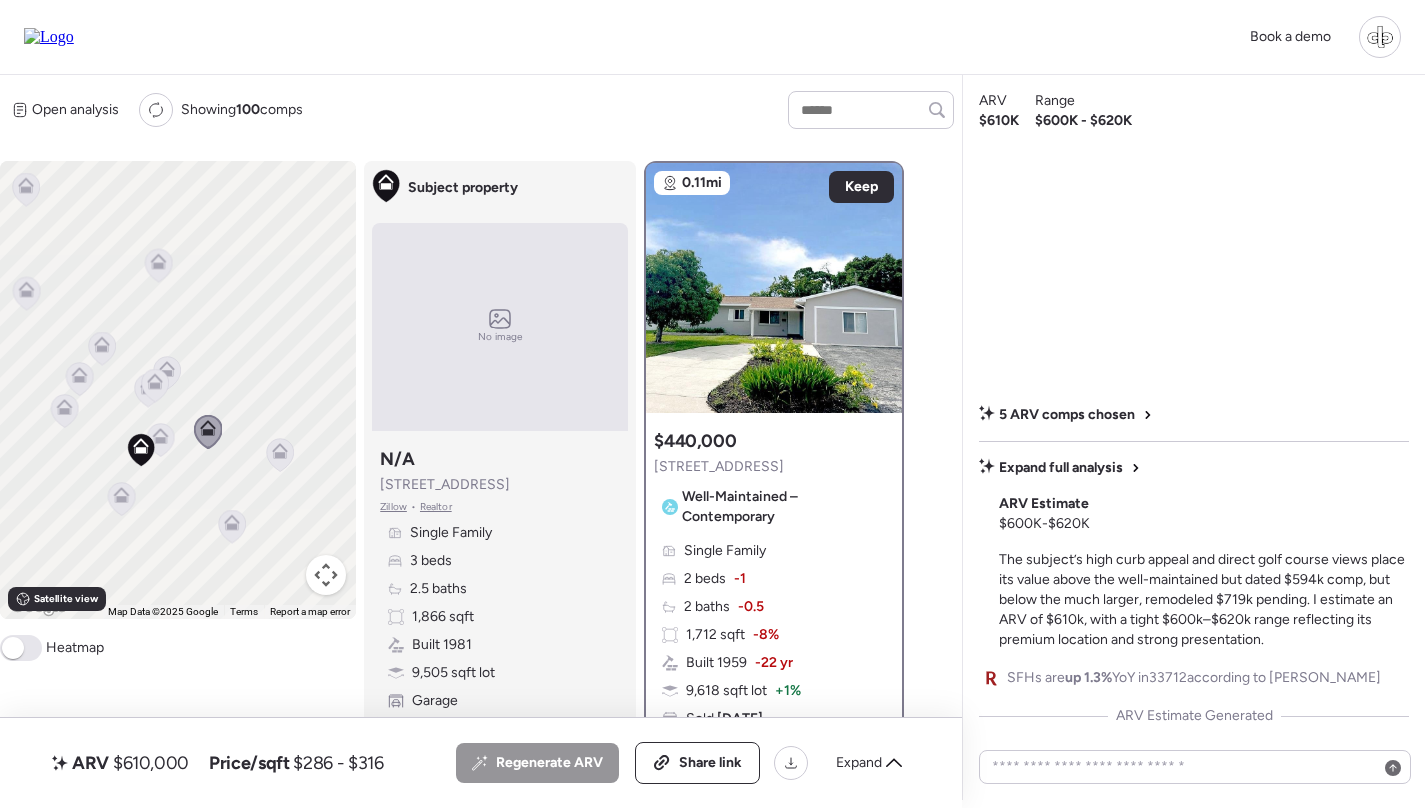 click 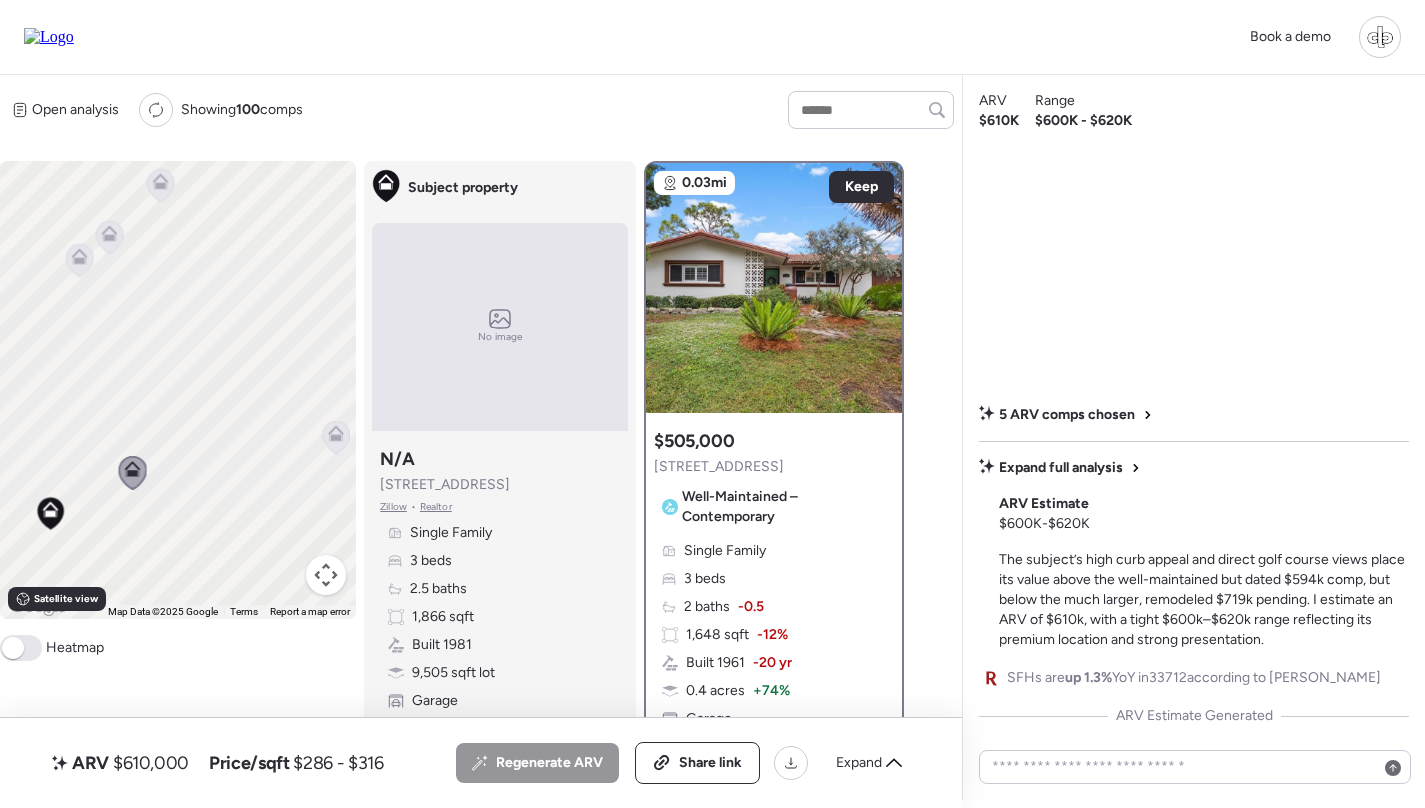 scroll, scrollTop: 28, scrollLeft: 0, axis: vertical 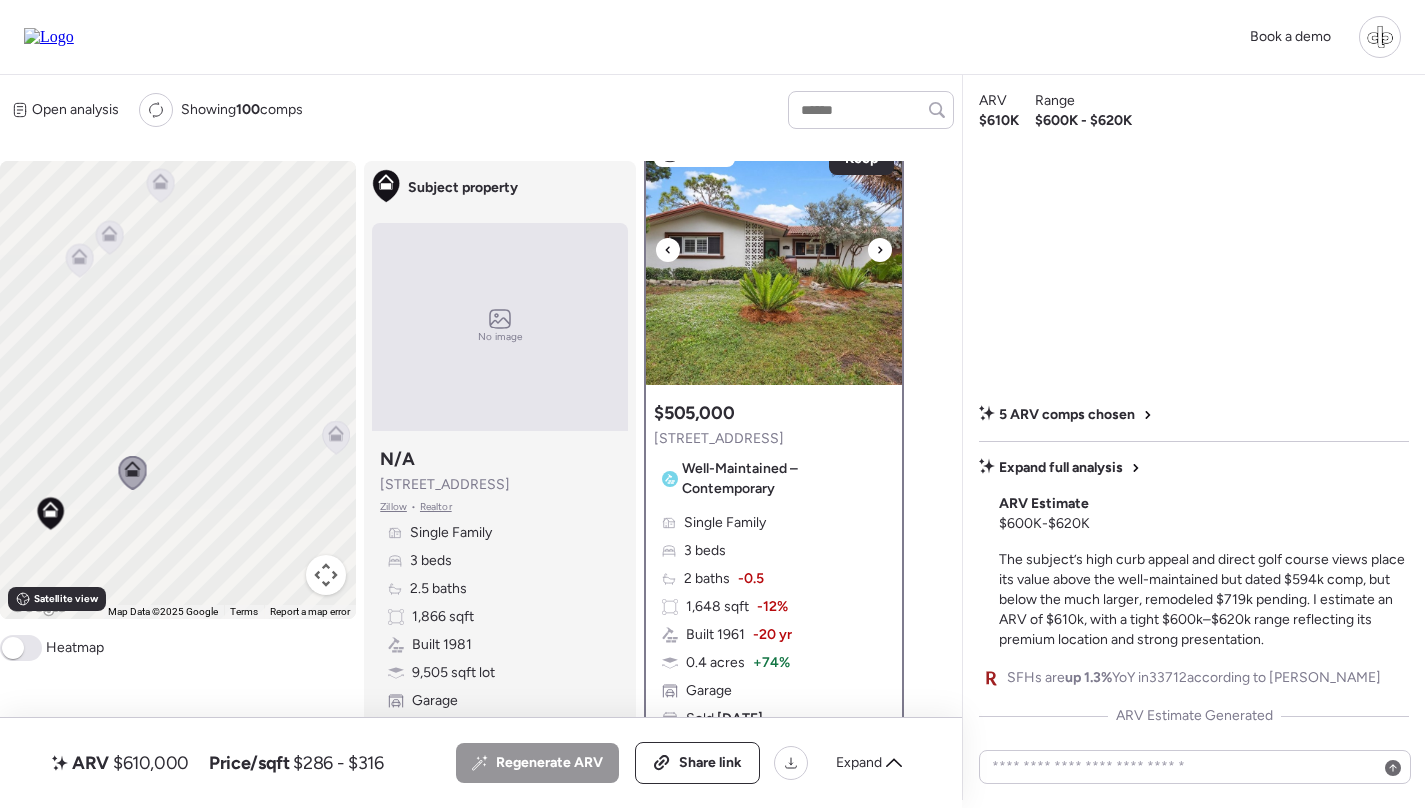 click at bounding box center [774, 260] 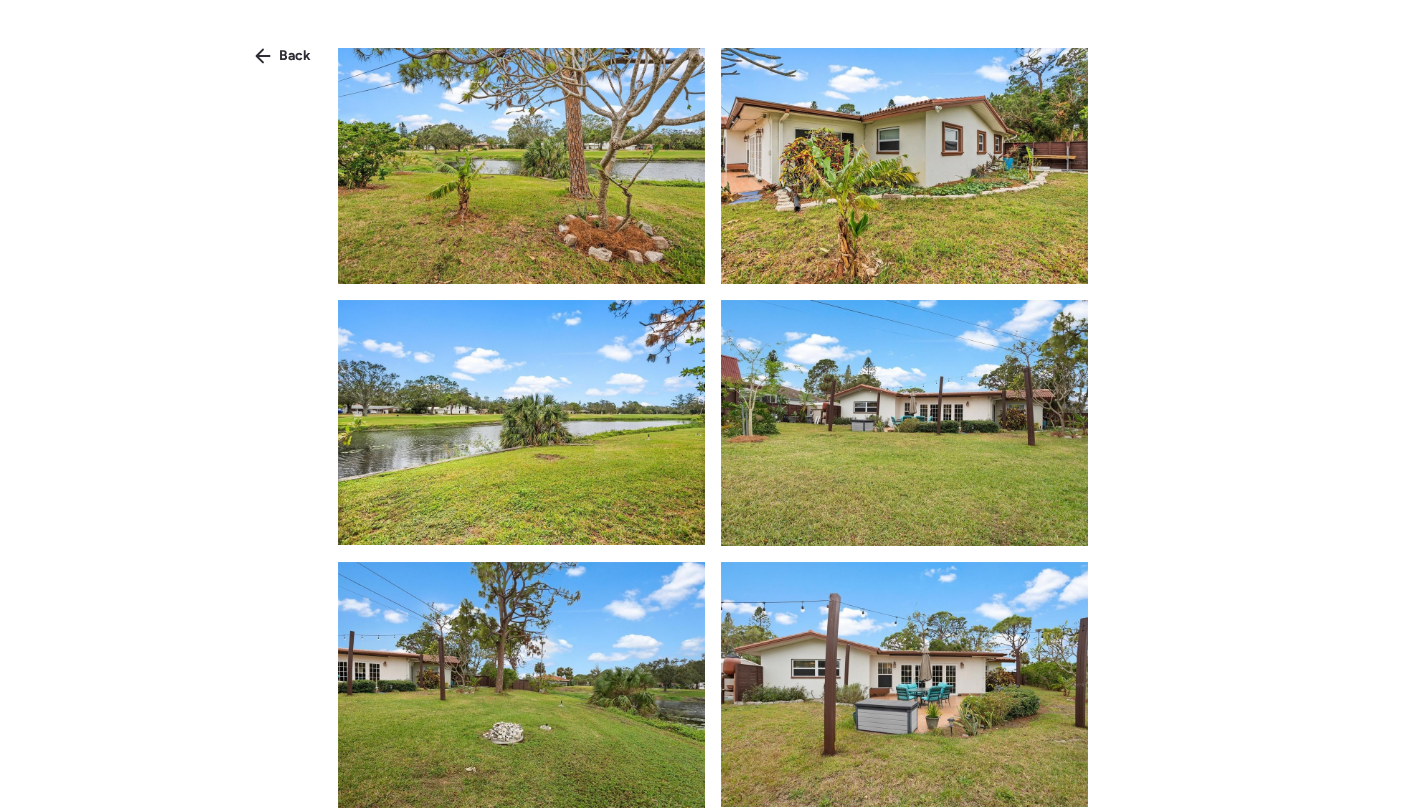 scroll, scrollTop: 6000, scrollLeft: 0, axis: vertical 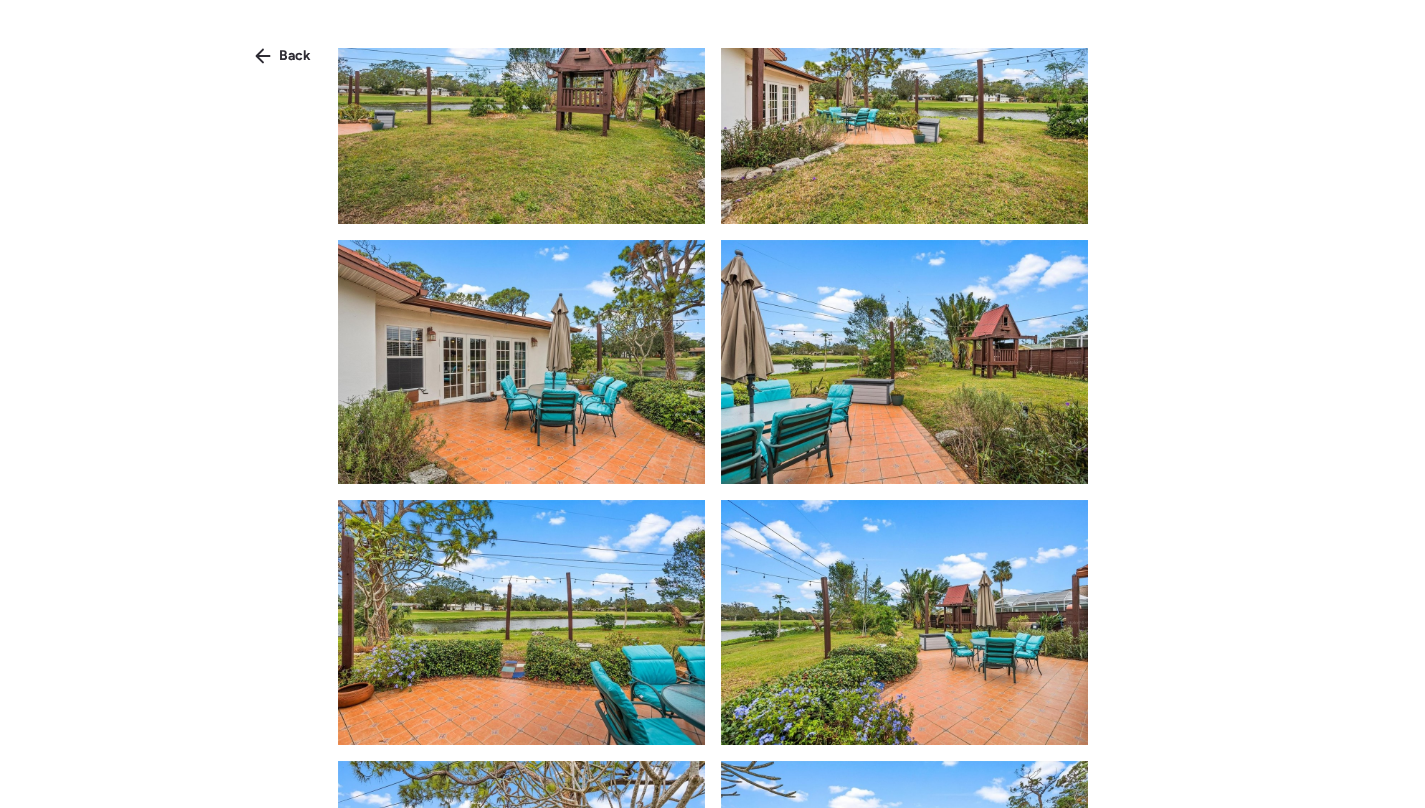 click on "Back" at bounding box center (712, 420) 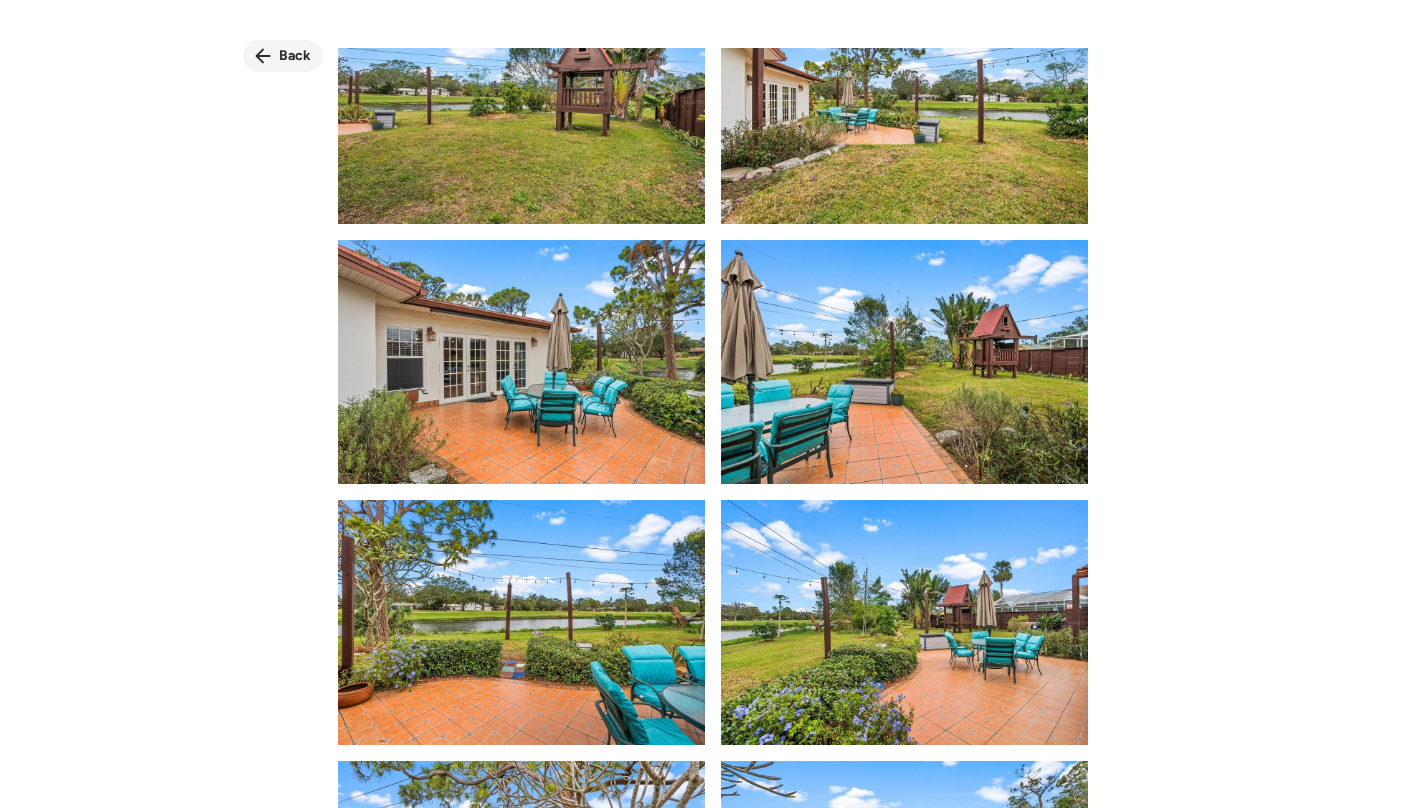 click on "Back" at bounding box center [283, 56] 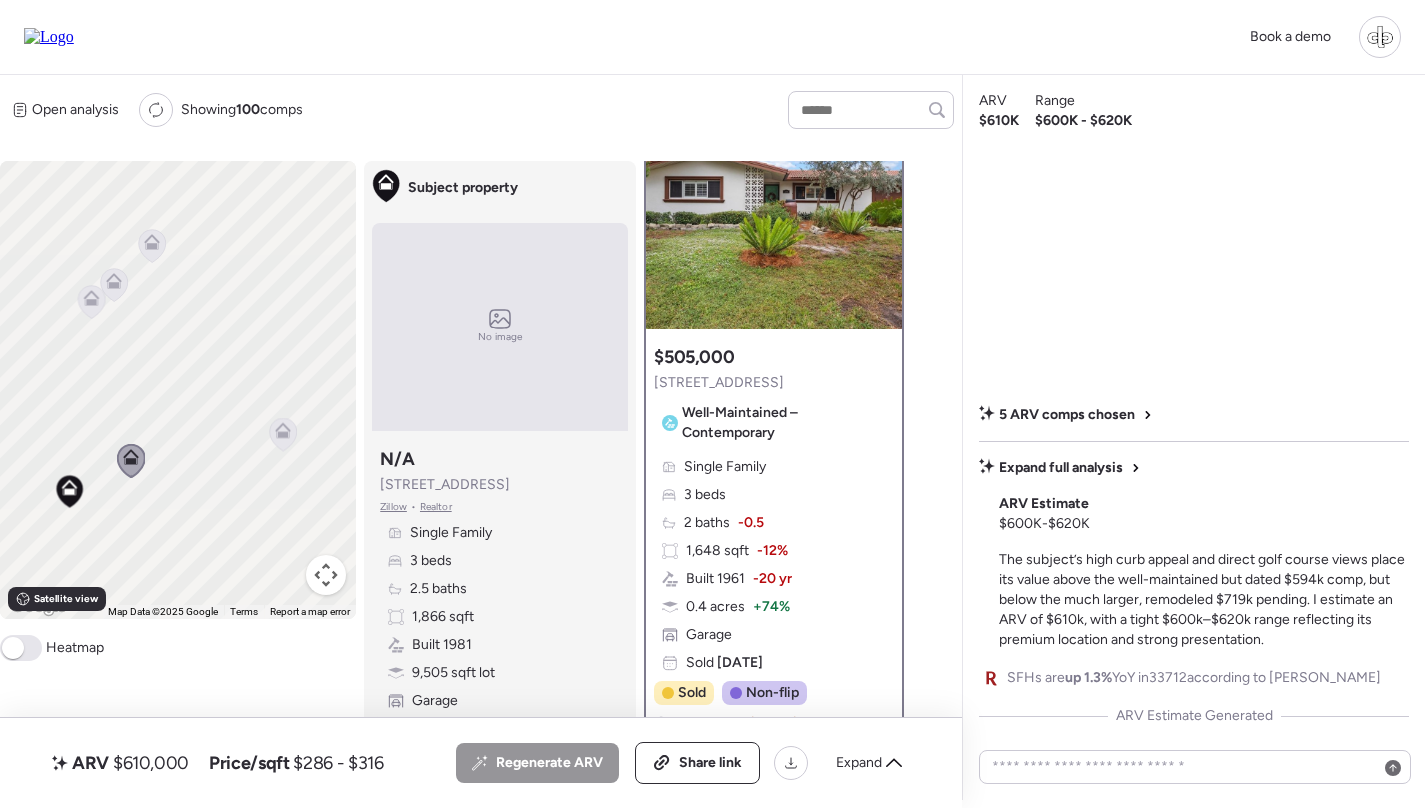 scroll, scrollTop: 64, scrollLeft: 0, axis: vertical 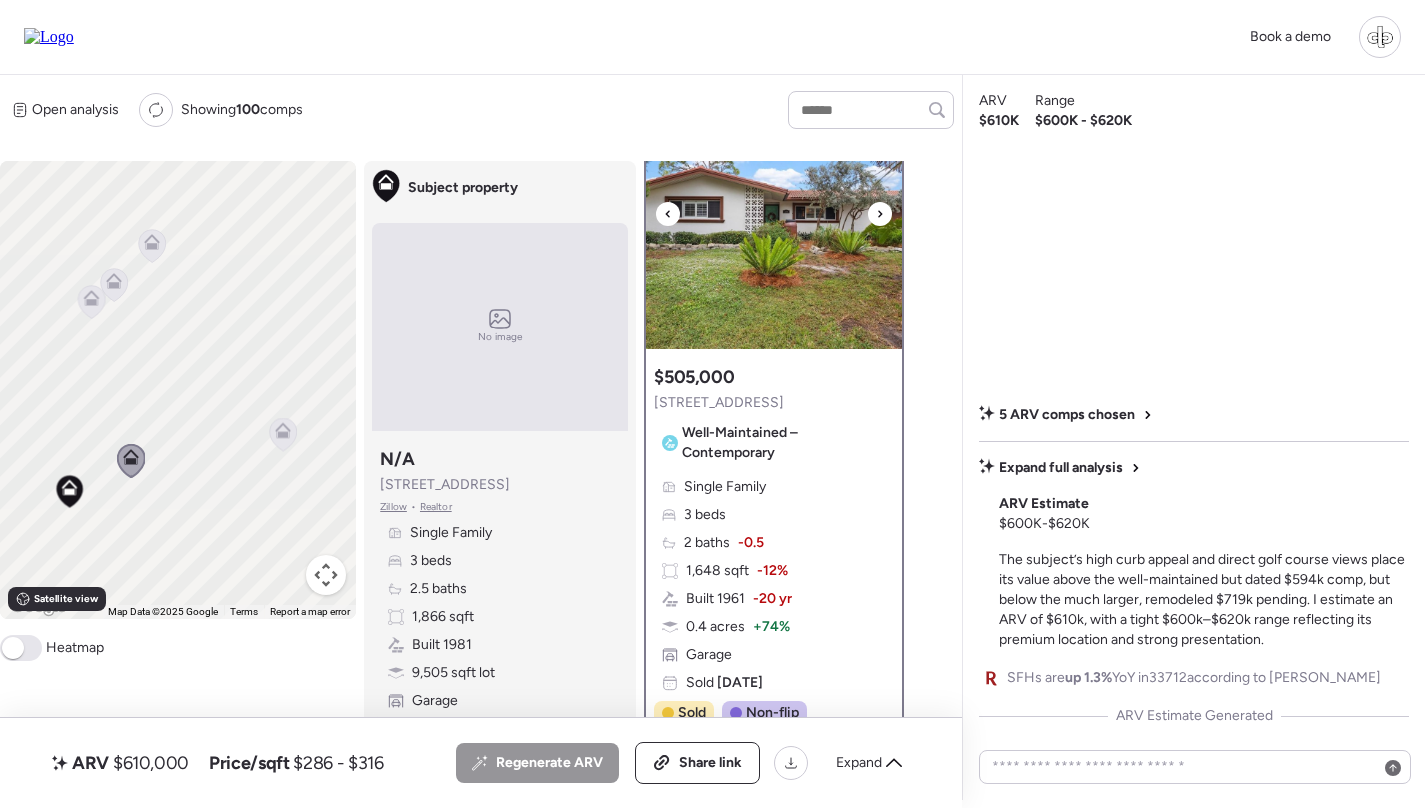 click at bounding box center [774, 224] 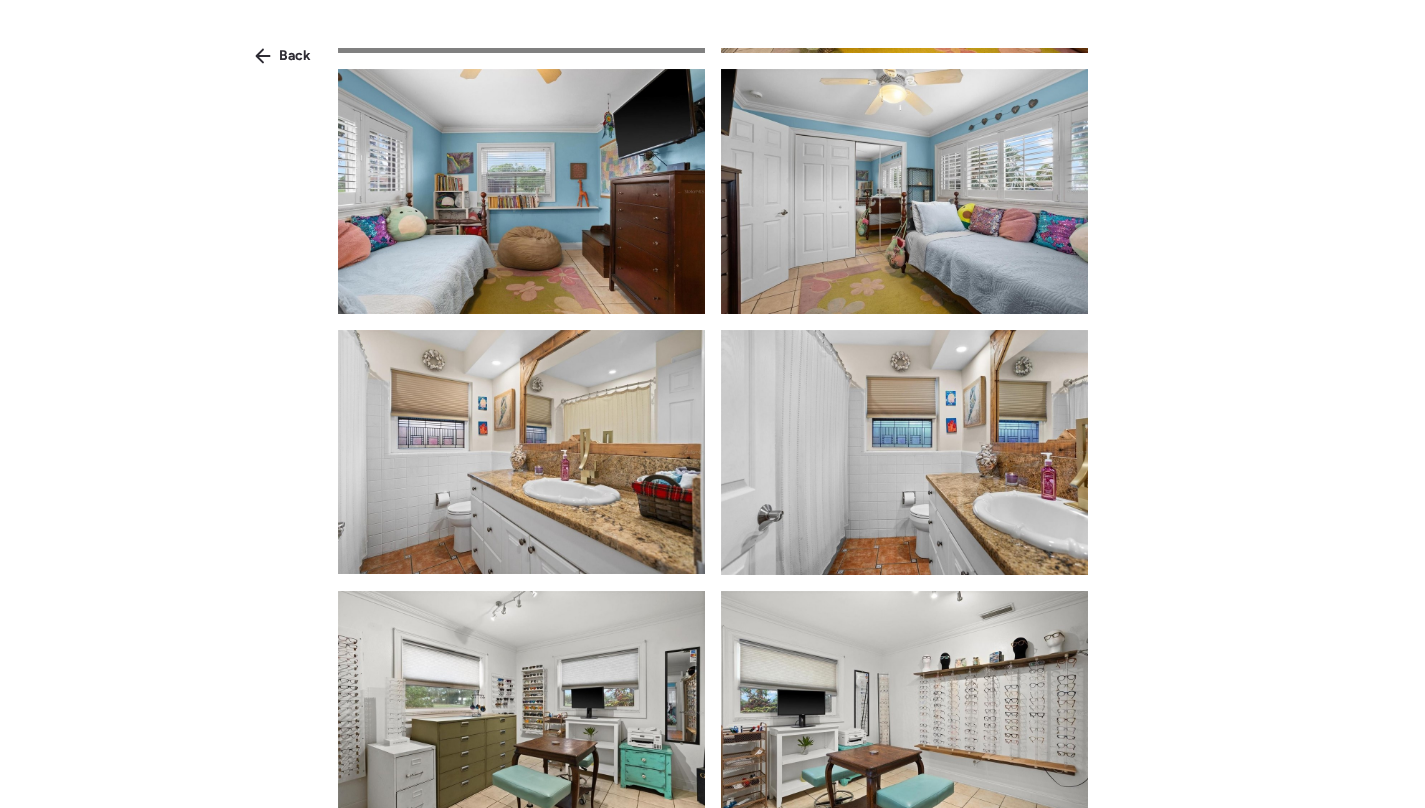 scroll, scrollTop: 4239, scrollLeft: 0, axis: vertical 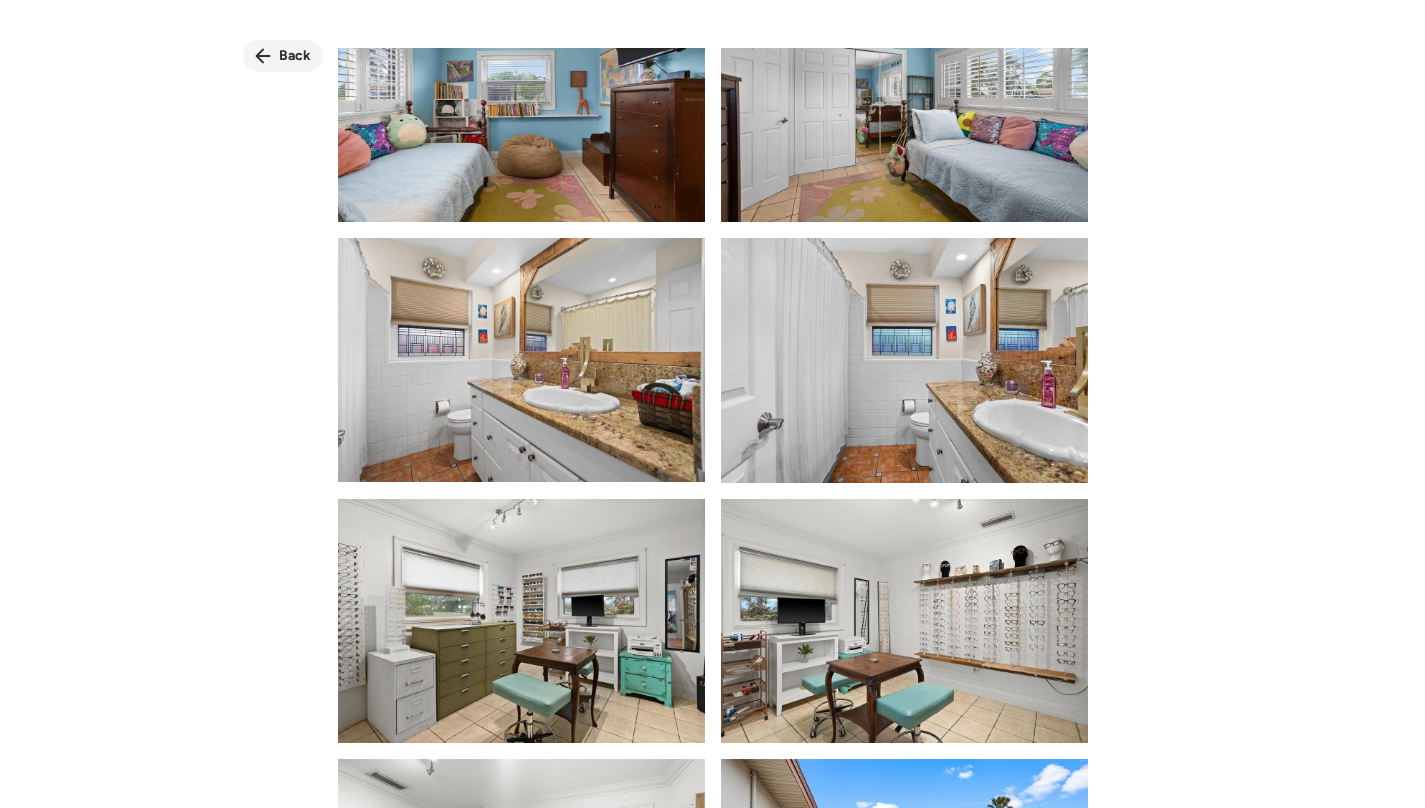 click on "Back" at bounding box center (283, 56) 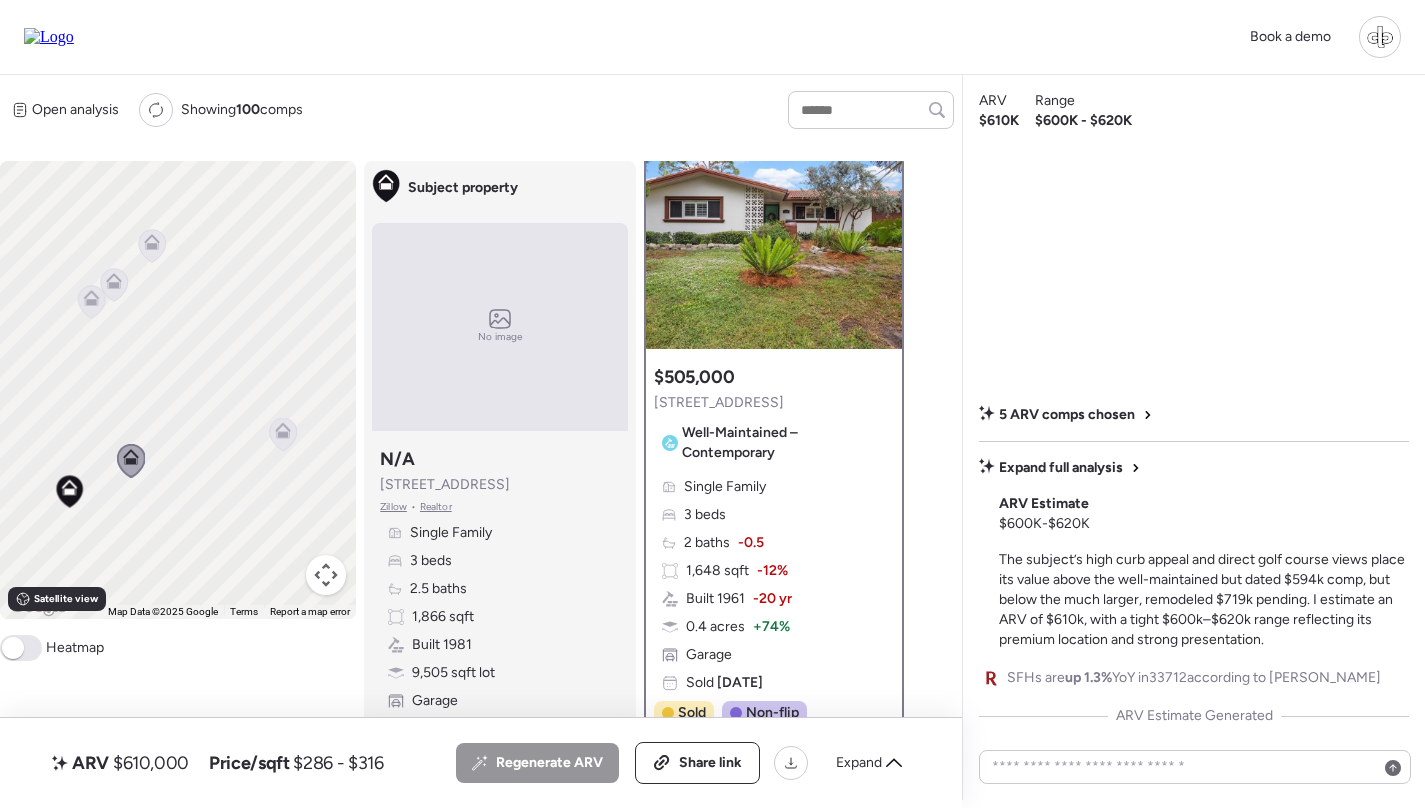 drag, startPoint x: 199, startPoint y: 465, endPoint x: 267, endPoint y: 422, distance: 80.454956 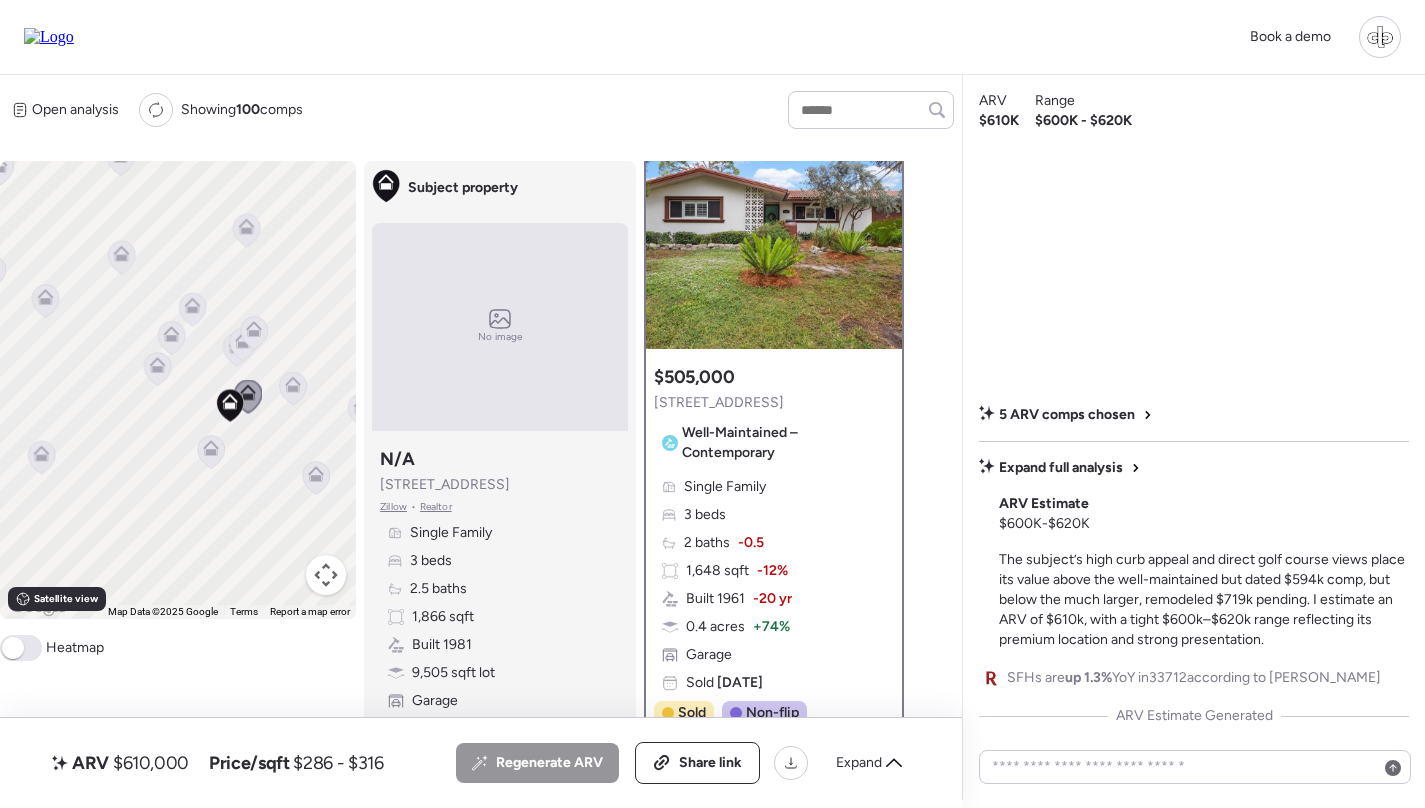 drag, startPoint x: 278, startPoint y: 418, endPoint x: 260, endPoint y: 418, distance: 18 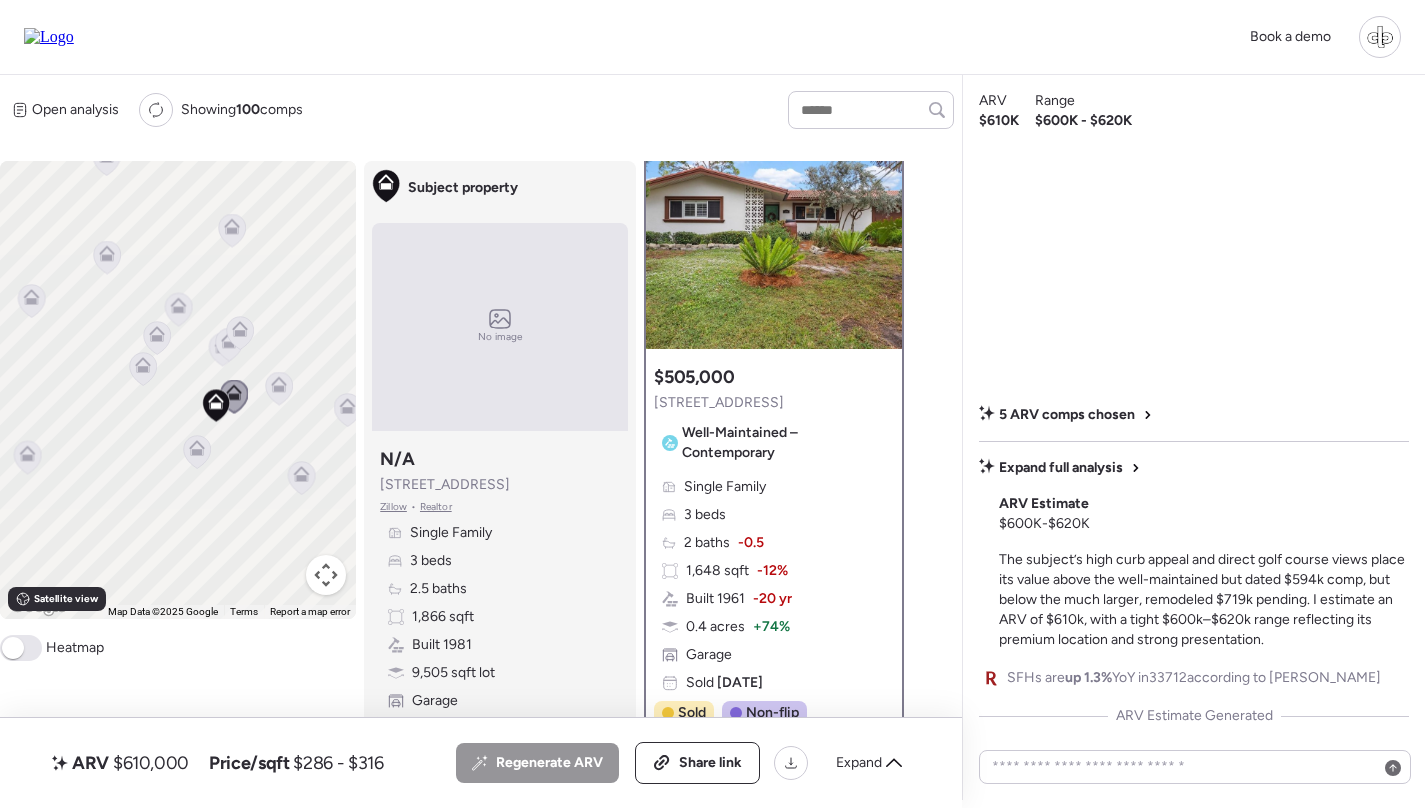 click 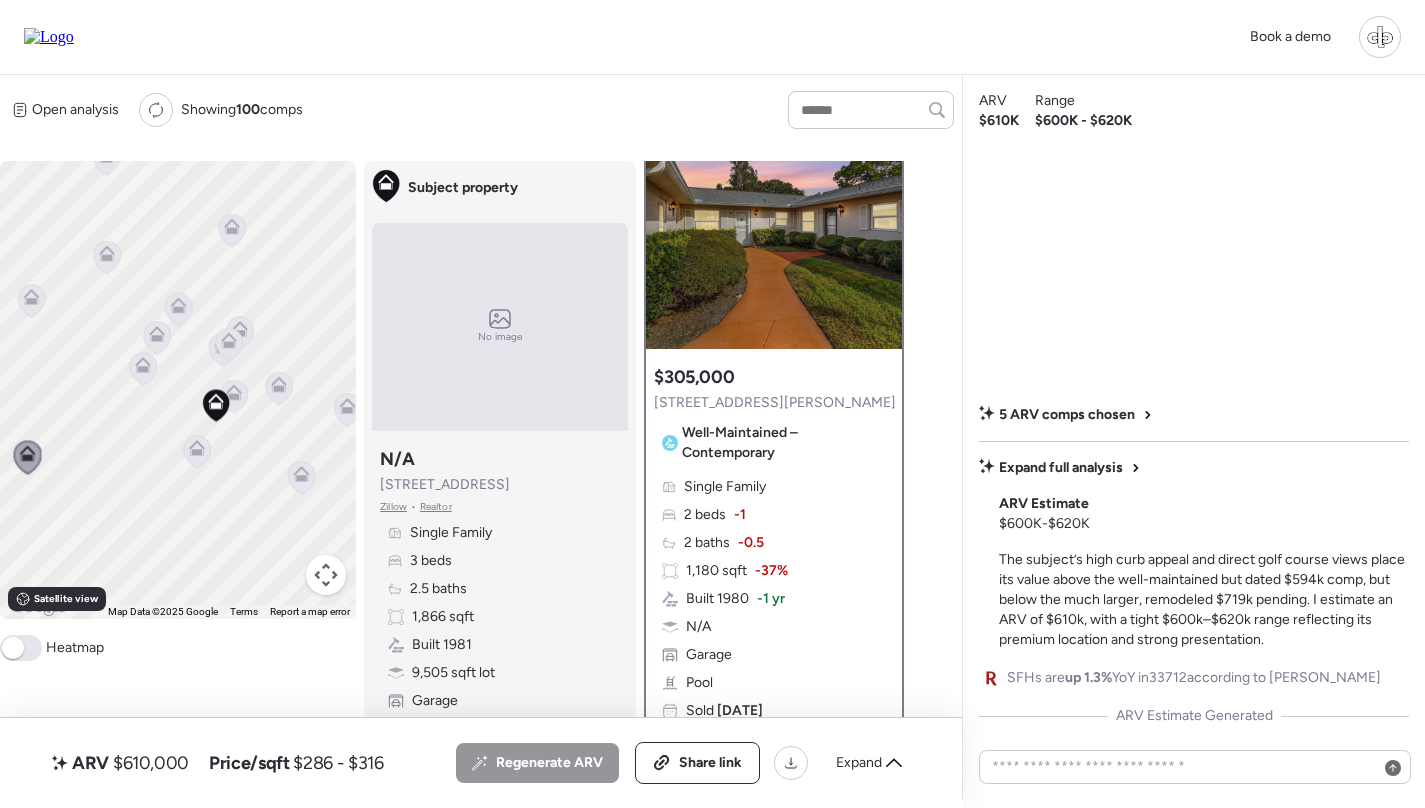scroll, scrollTop: 0, scrollLeft: 0, axis: both 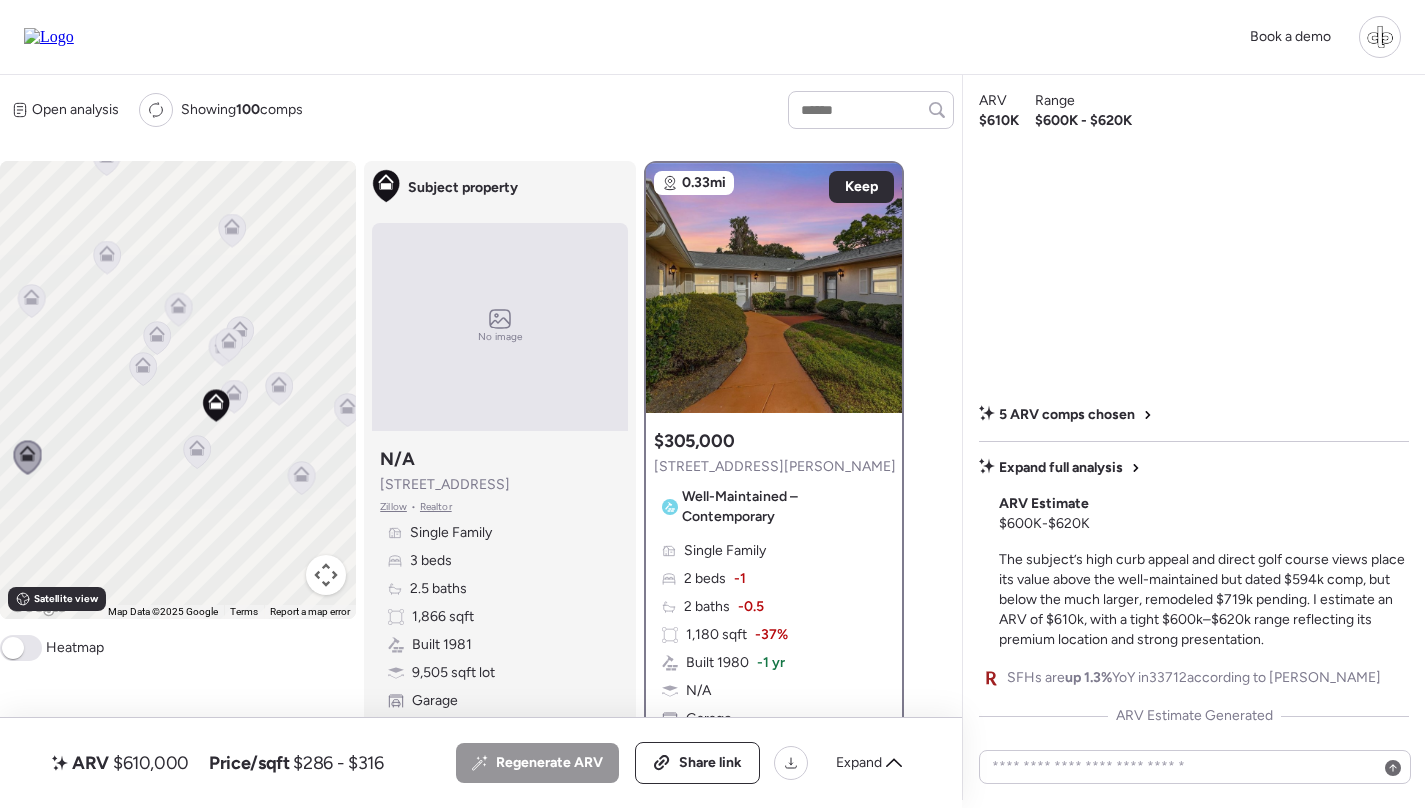 click 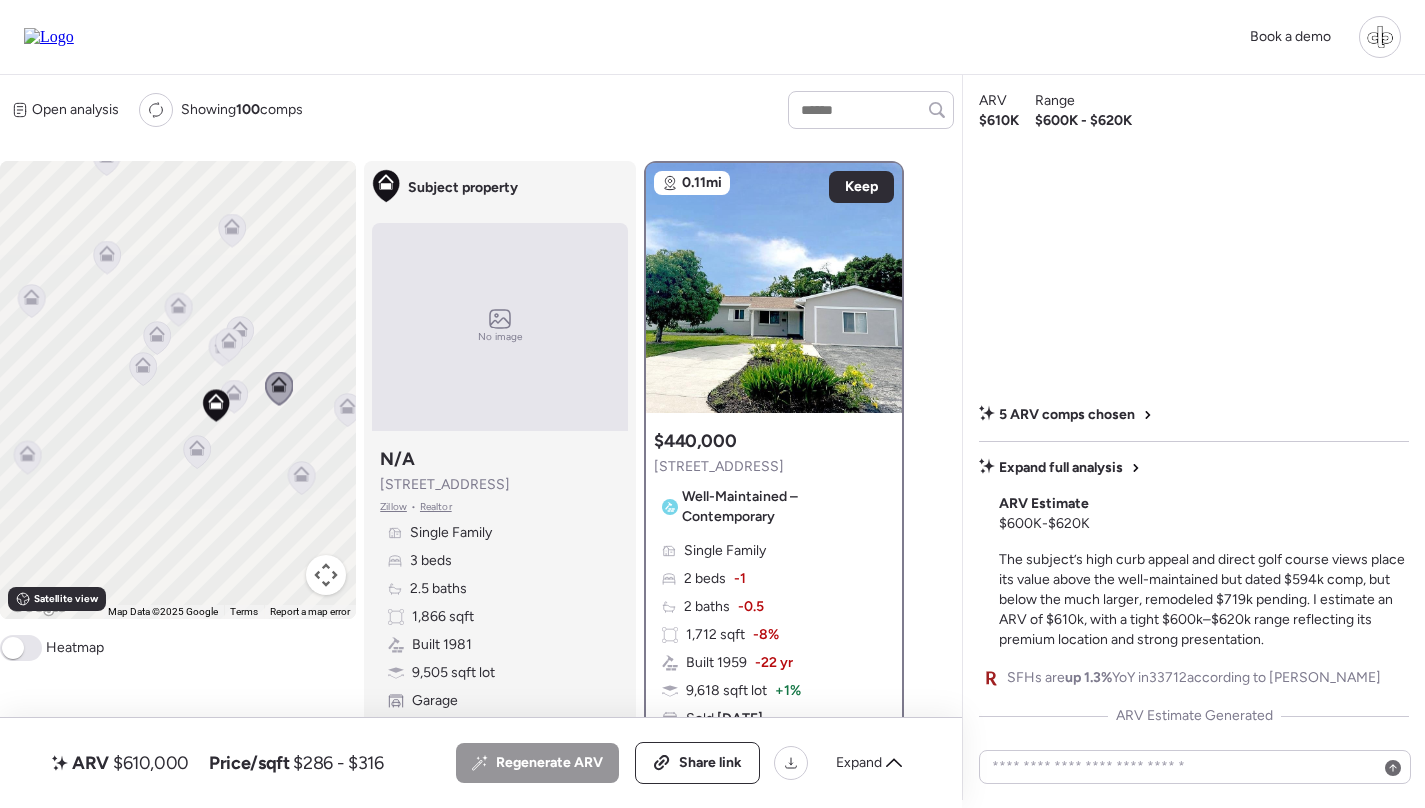 scroll, scrollTop: 221, scrollLeft: 0, axis: vertical 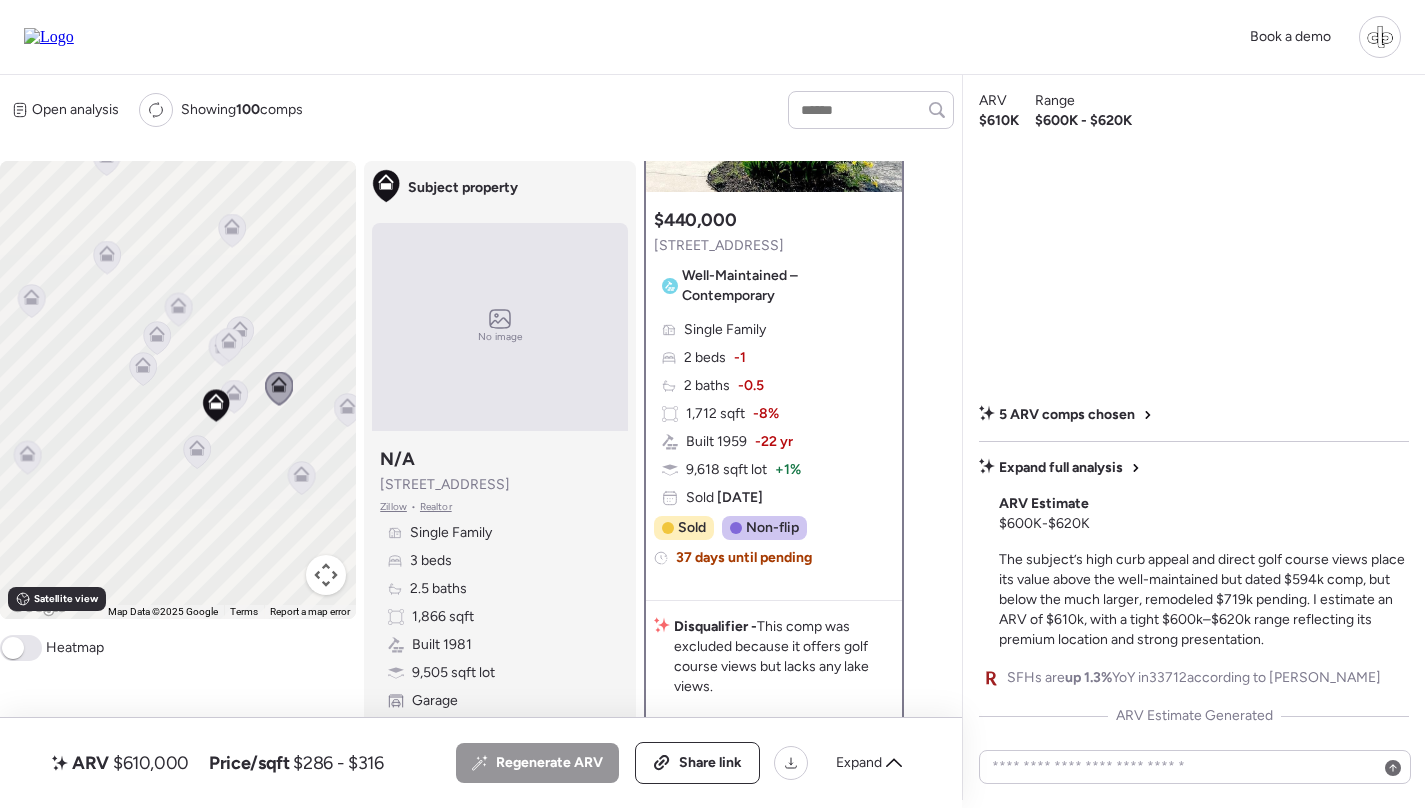 click 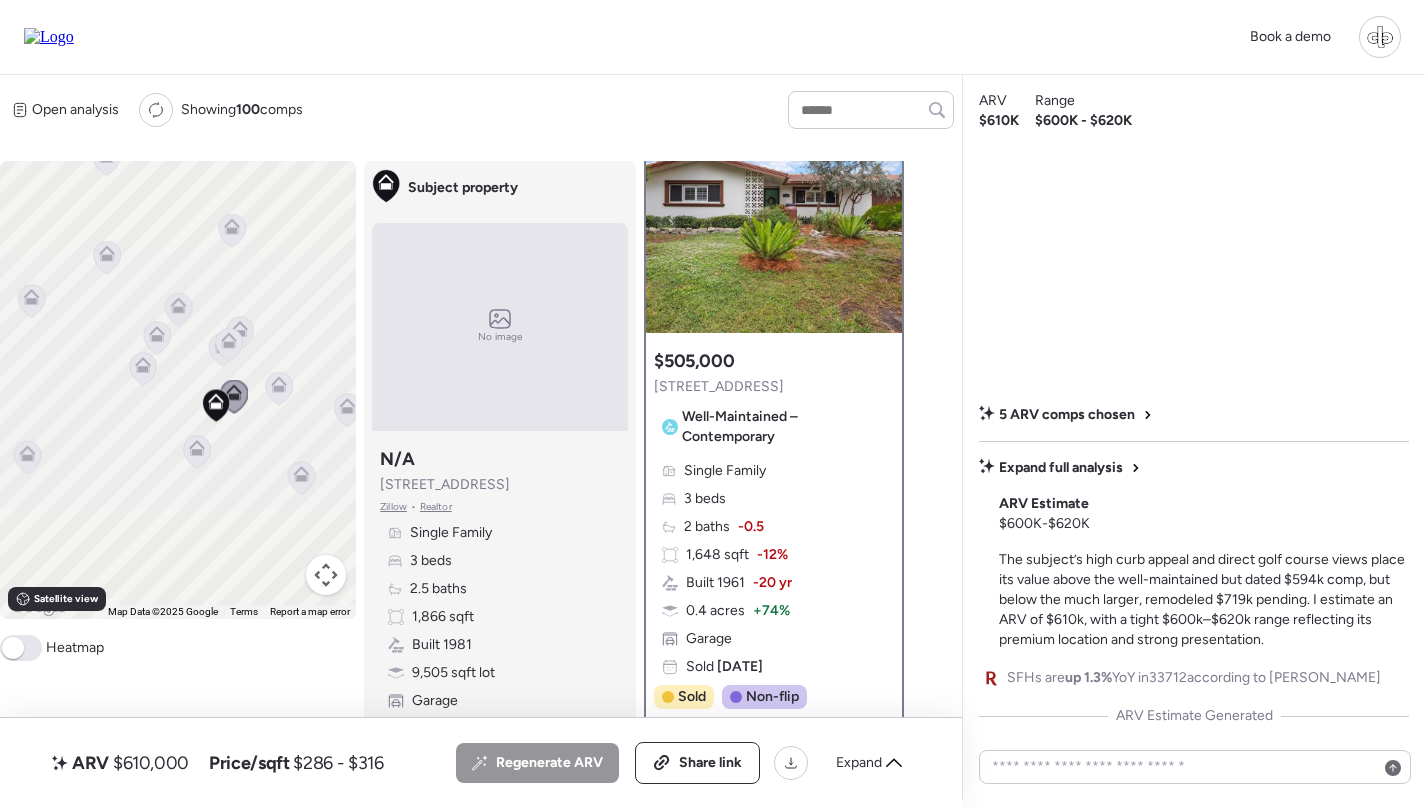 scroll, scrollTop: 97, scrollLeft: 0, axis: vertical 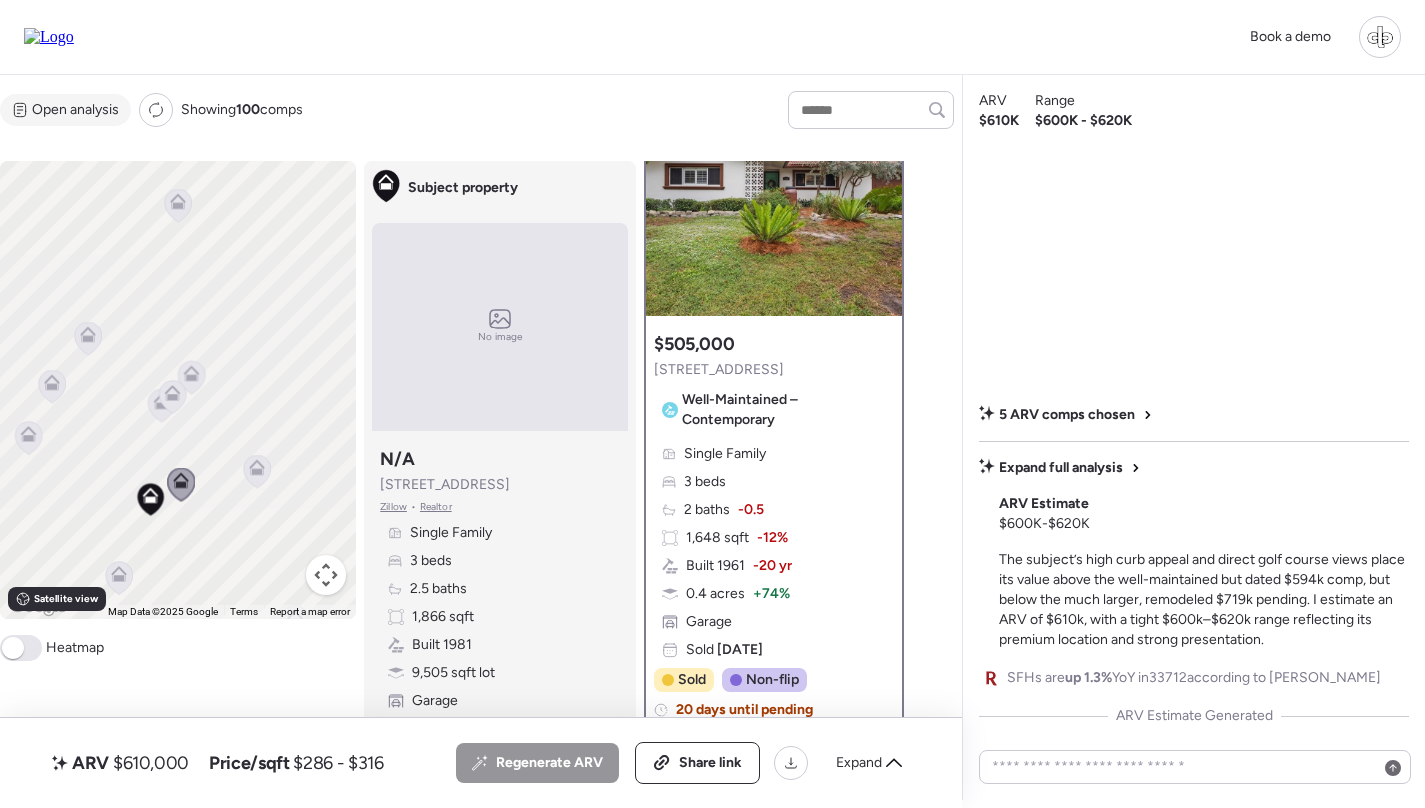click on "Open analysis" at bounding box center (75, 110) 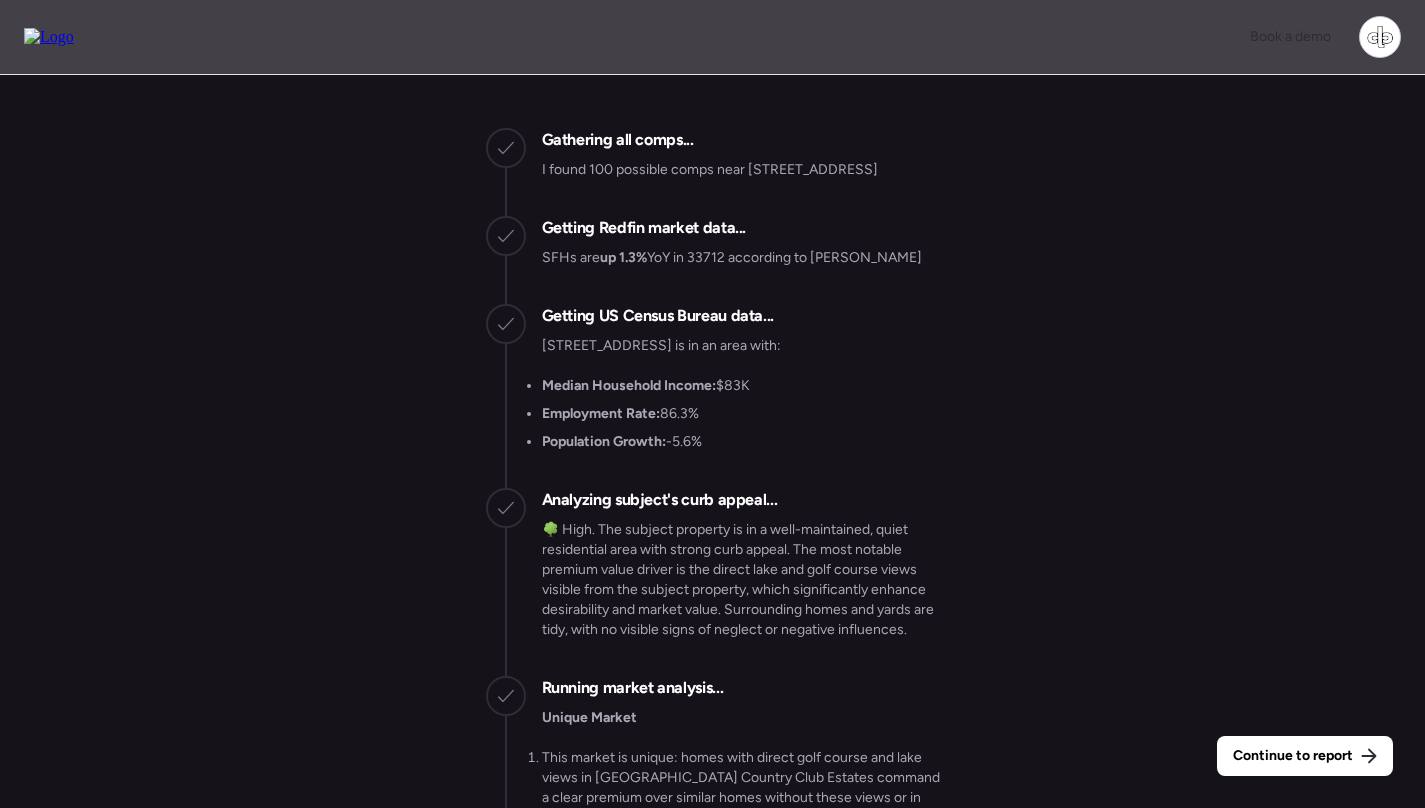 scroll, scrollTop: -4326, scrollLeft: 0, axis: vertical 